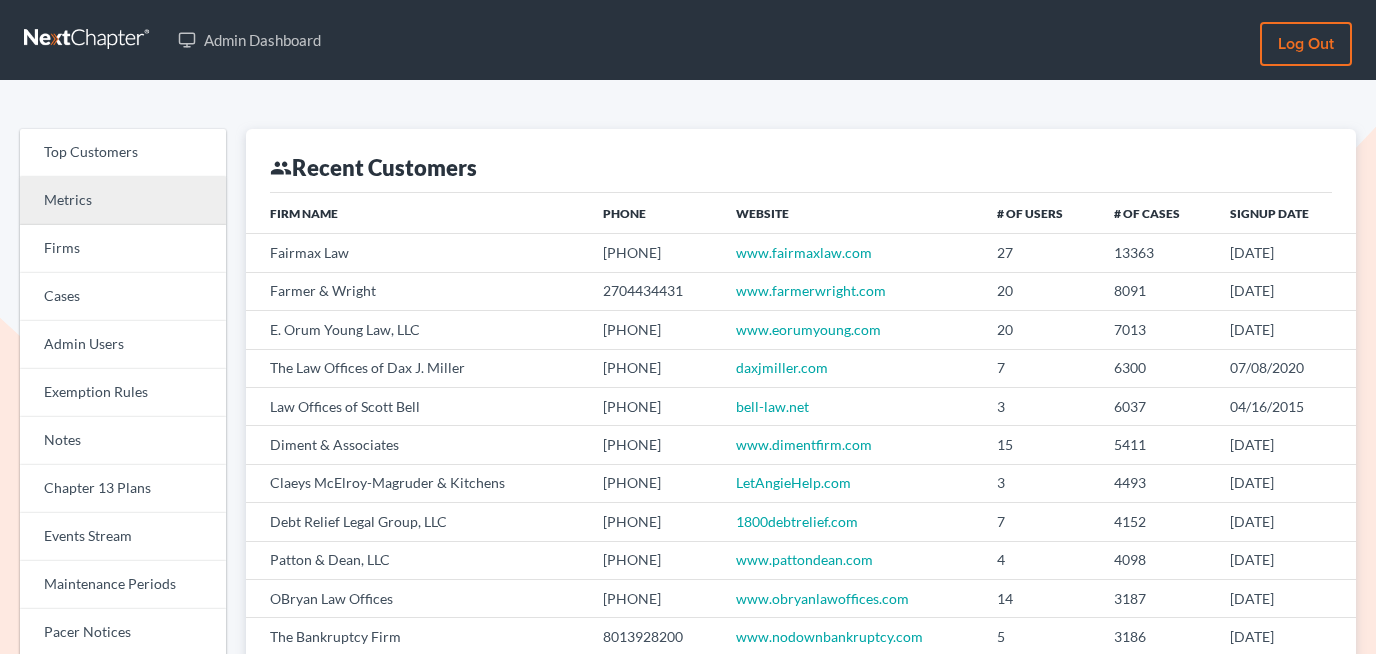 scroll, scrollTop: 0, scrollLeft: 0, axis: both 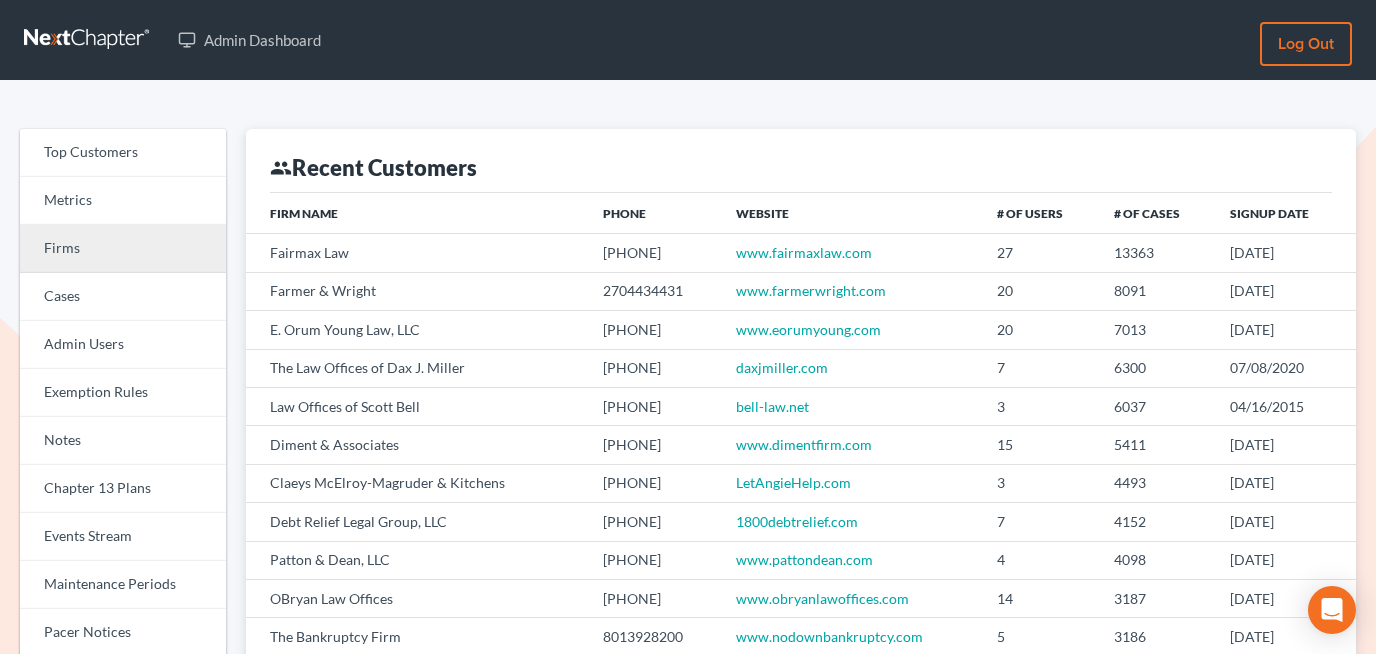 click on "Firms" at bounding box center (123, 249) 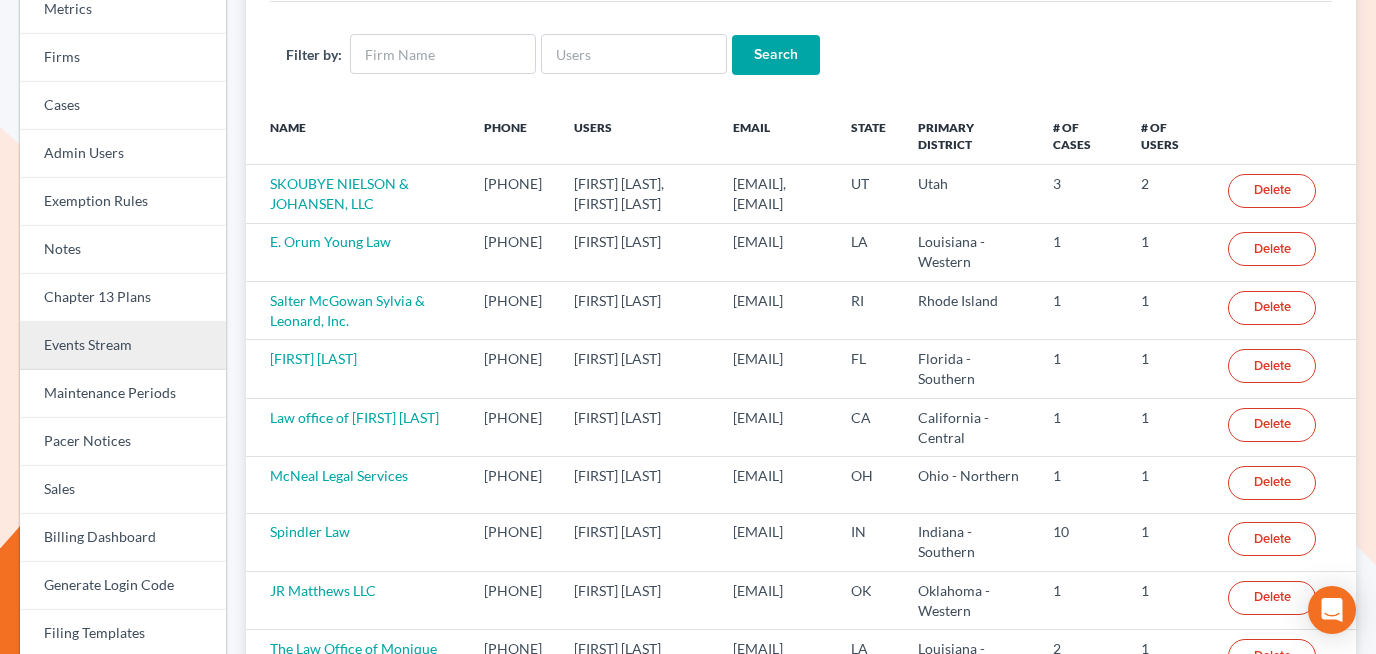 scroll, scrollTop: 189, scrollLeft: 0, axis: vertical 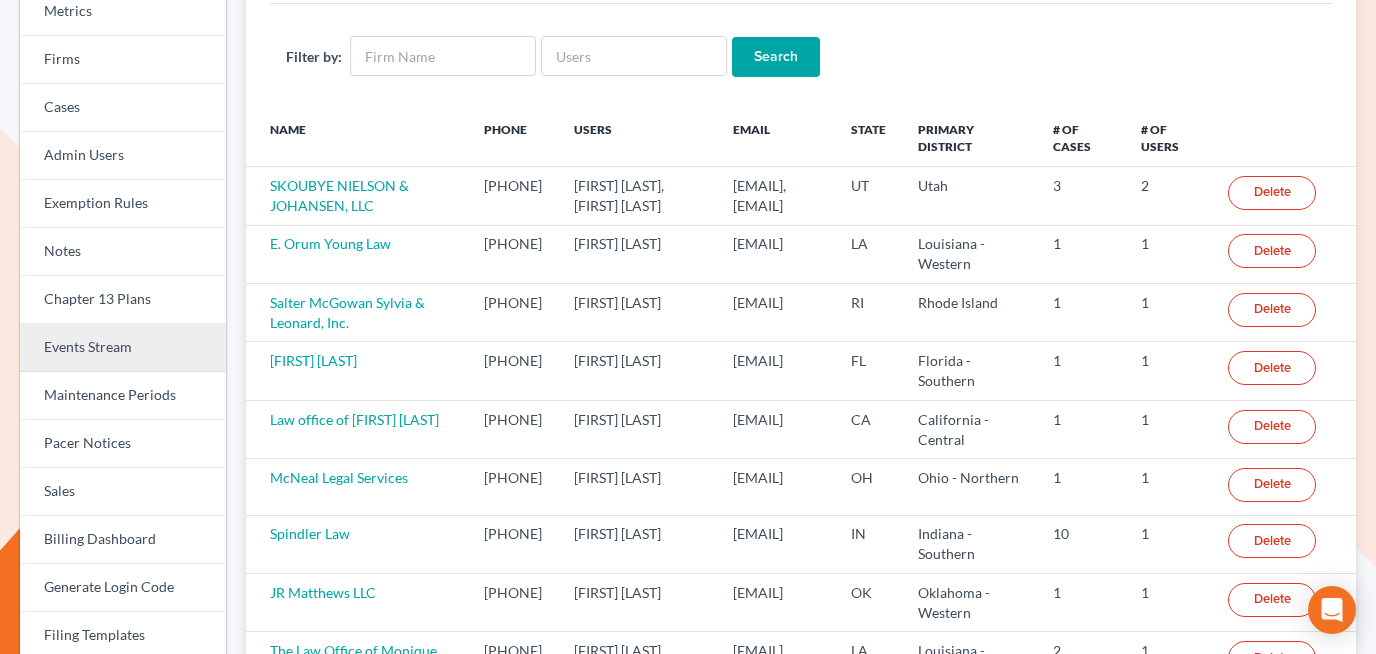 click on "Events Stream" at bounding box center (123, 348) 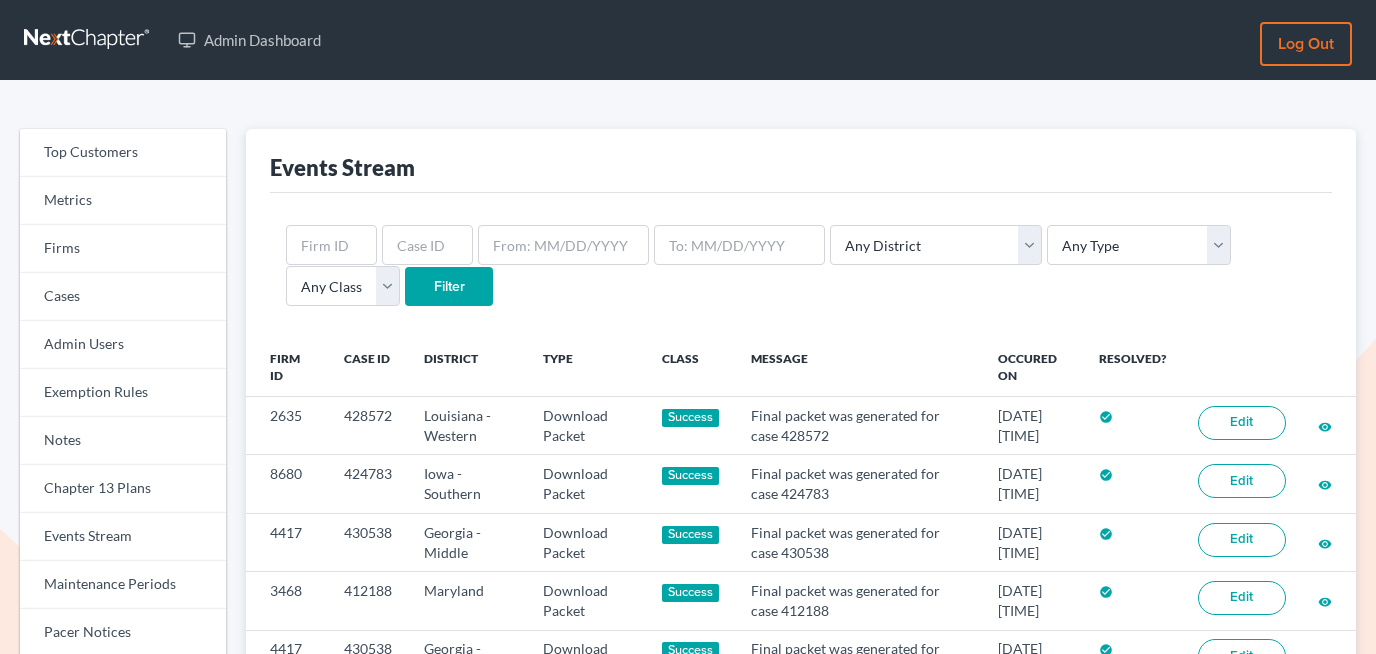scroll, scrollTop: 0, scrollLeft: 0, axis: both 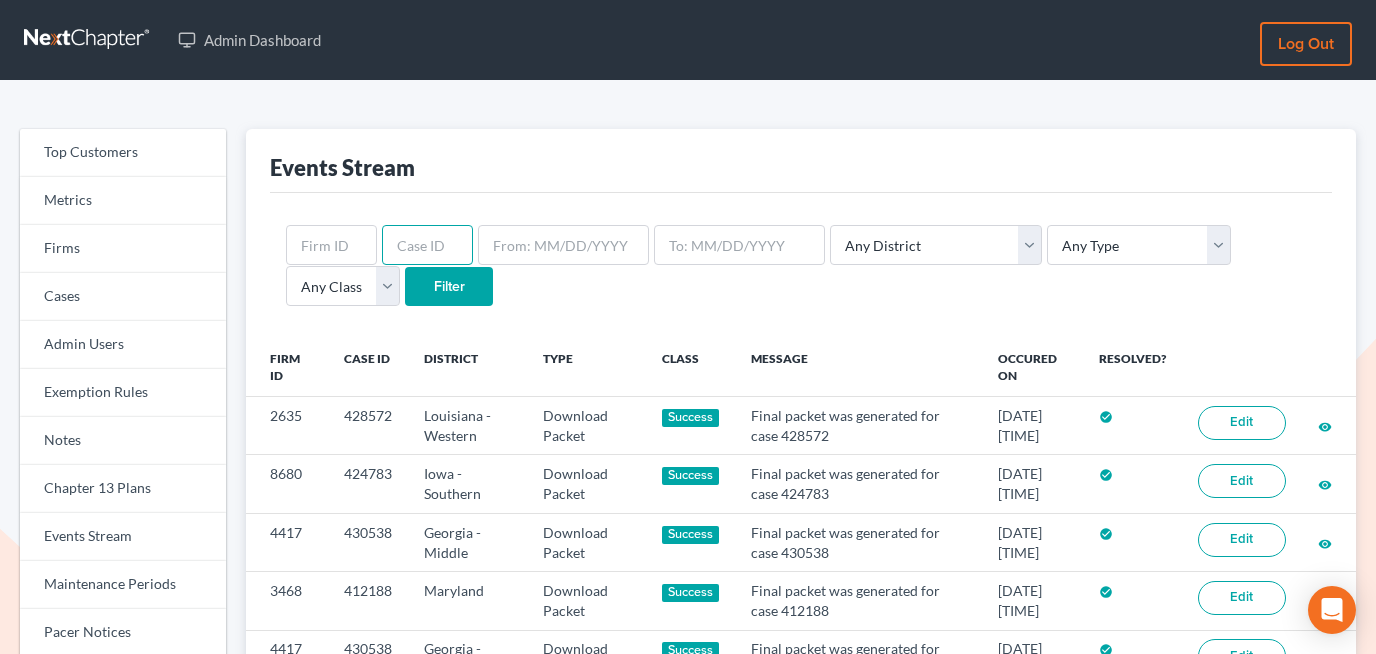 click at bounding box center [427, 245] 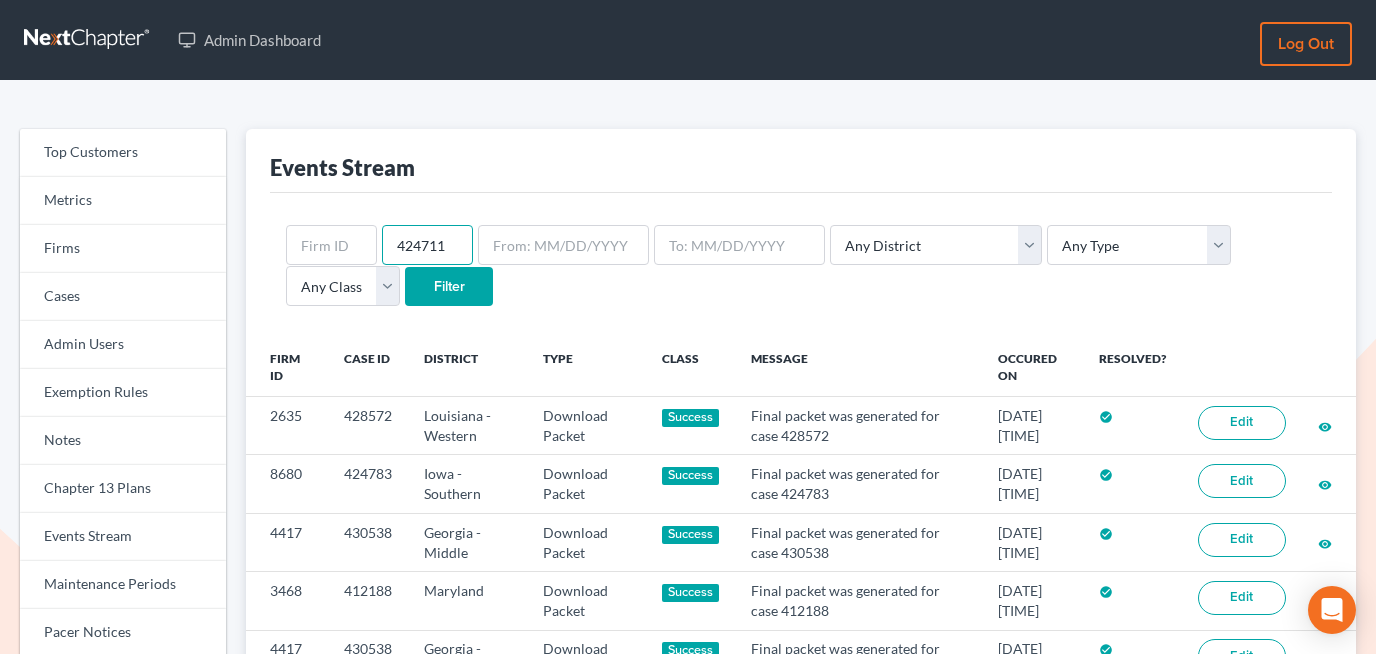 type on "424711" 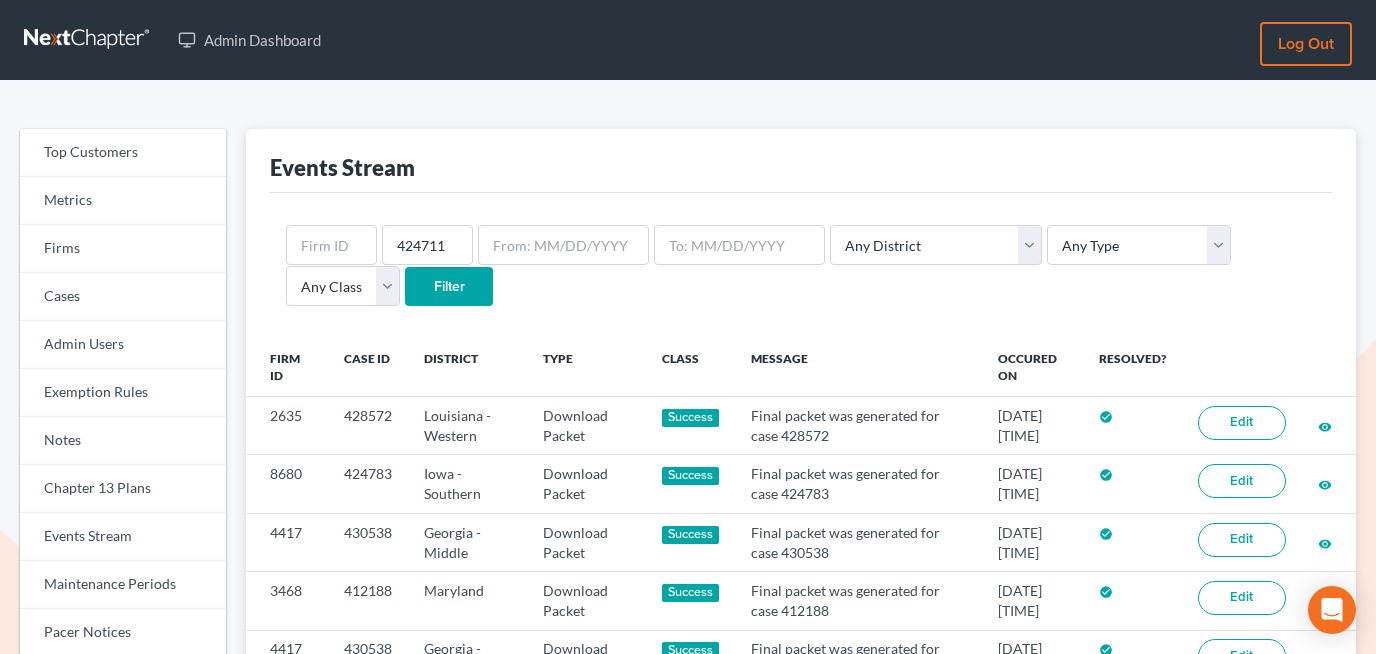 click on "Filter" at bounding box center (449, 287) 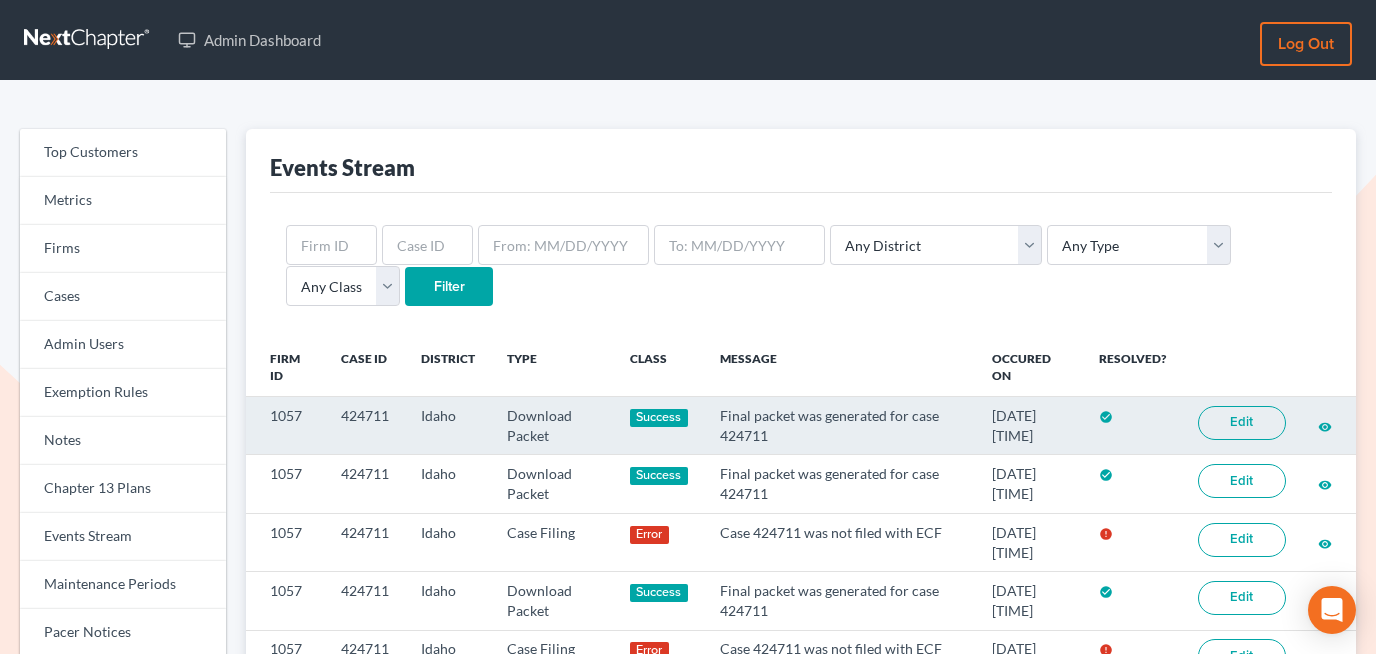 scroll, scrollTop: 172, scrollLeft: 0, axis: vertical 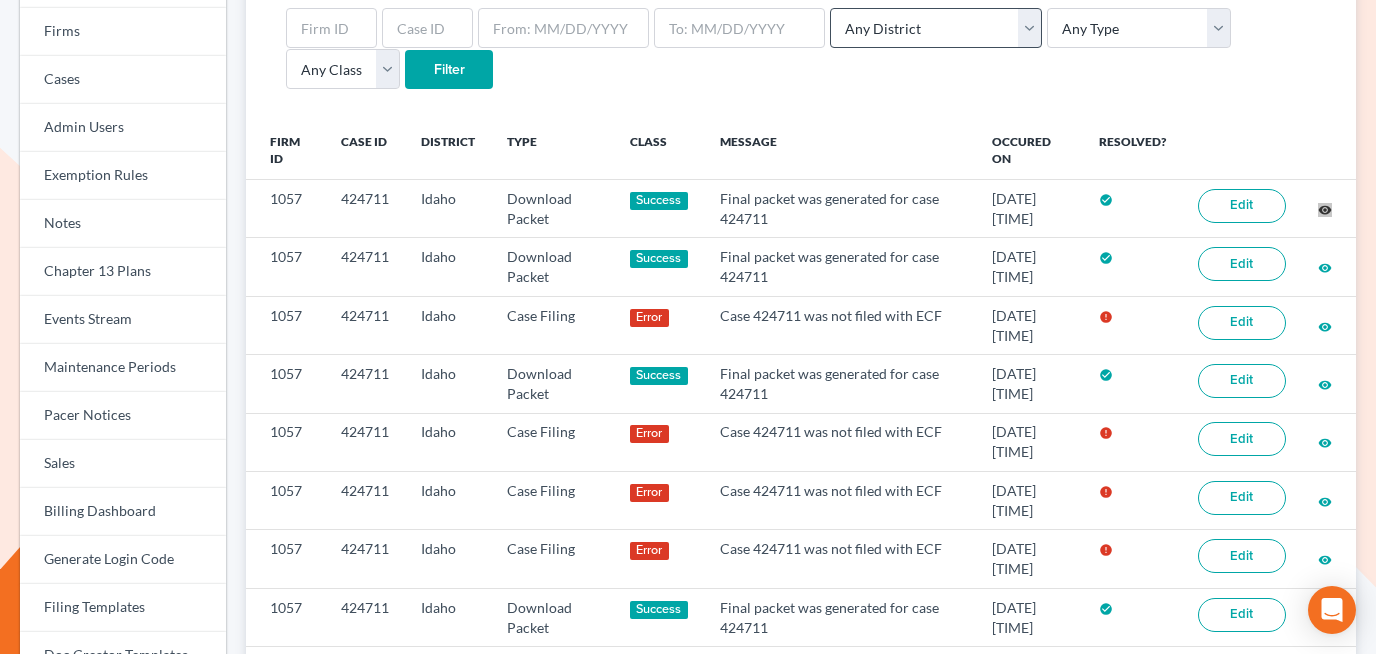drag, startPoint x: 1327, startPoint y: 250, endPoint x: 833, endPoint y: 18, distance: 545.7655 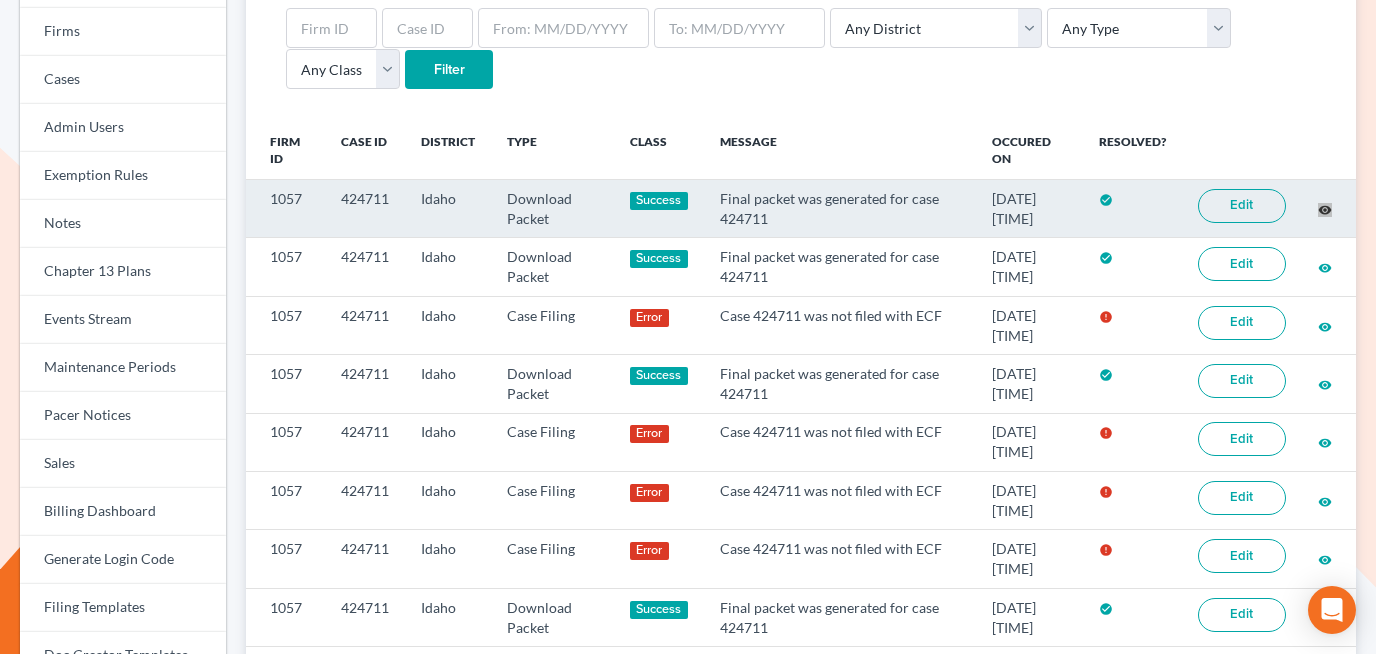 click on "Top Customers Metrics Firms Cases Admin Users Exemption Rules Notes Chapter 13 Plans Events Stream Maintenance Periods Pacer Notices Sales Billing Dashboard Generate Login Code Filing Templates Doc Creator Templates Sali Fields Virtual Paralegal Offers Virtual Paralegal Cases System Settings Mail Templates Downloads Events Stream Any District Alabama - Middle
Alabama - Northern
Alabama - Southern
Alaska
Arizona
Arkansas - Eastern
Arkansas - Western
California - Central
California - Eastern
California - Northern
California - Southern
Colorado
Connecticut
Delaware
District of Columbia
Florida - Middle
Florida - Northern
Florida - Southern
Georgia - Middle
Georgia - Northern
Georgia - Southern
Guam
Hawaii
Idaho
Illinois - Central
Illinois - Northern
Illinois - Southern
Indiana - Northern
Indiana - Southern
Iowa - Northern
Iowa - Southern
Kansas
Kentucky
Kentucky - Eastern
Kentucky - Western
Louisiana - Eastern
Louisiana - Middle
Maine" at bounding box center [688, 566] 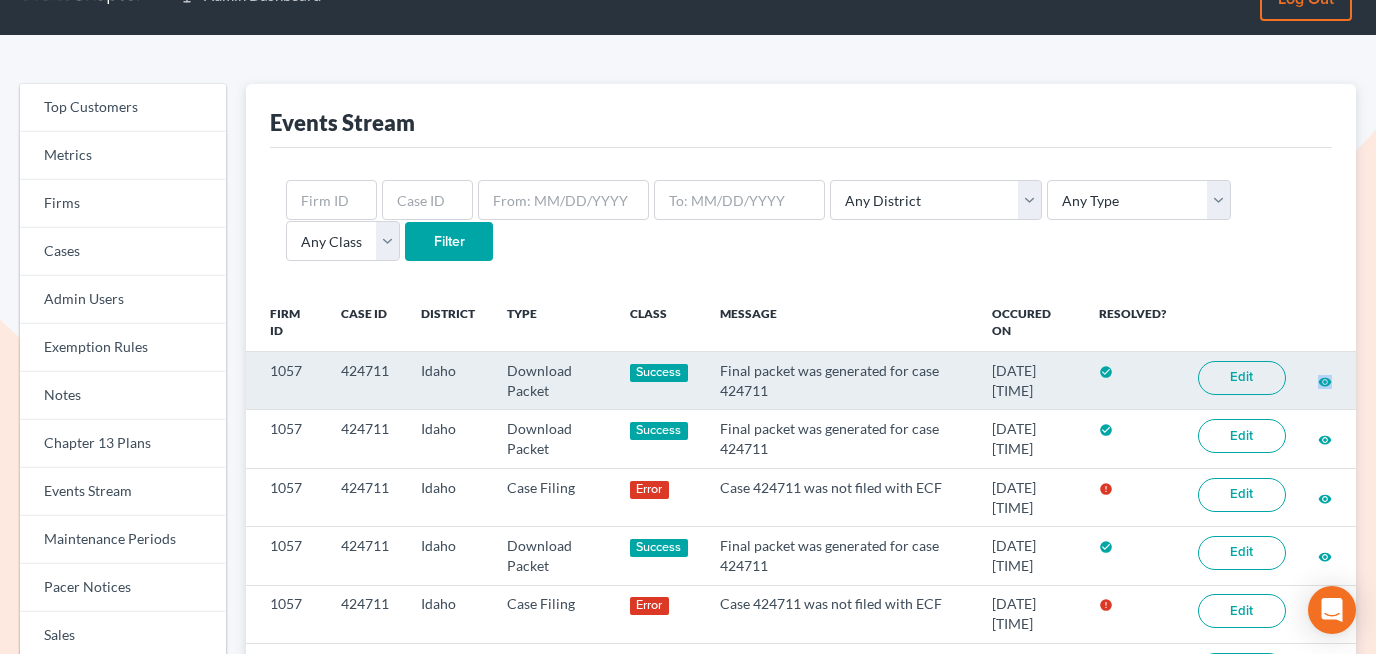 scroll, scrollTop: 0, scrollLeft: 0, axis: both 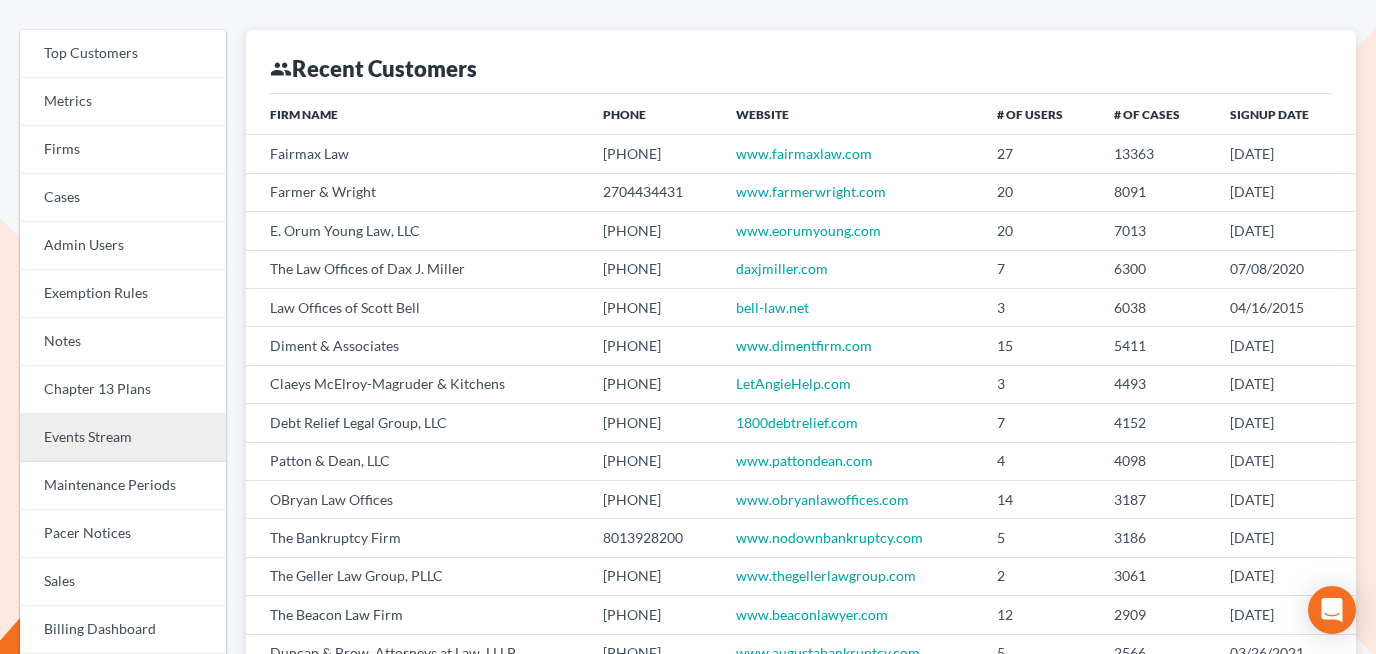 click on "Events Stream" at bounding box center (123, 438) 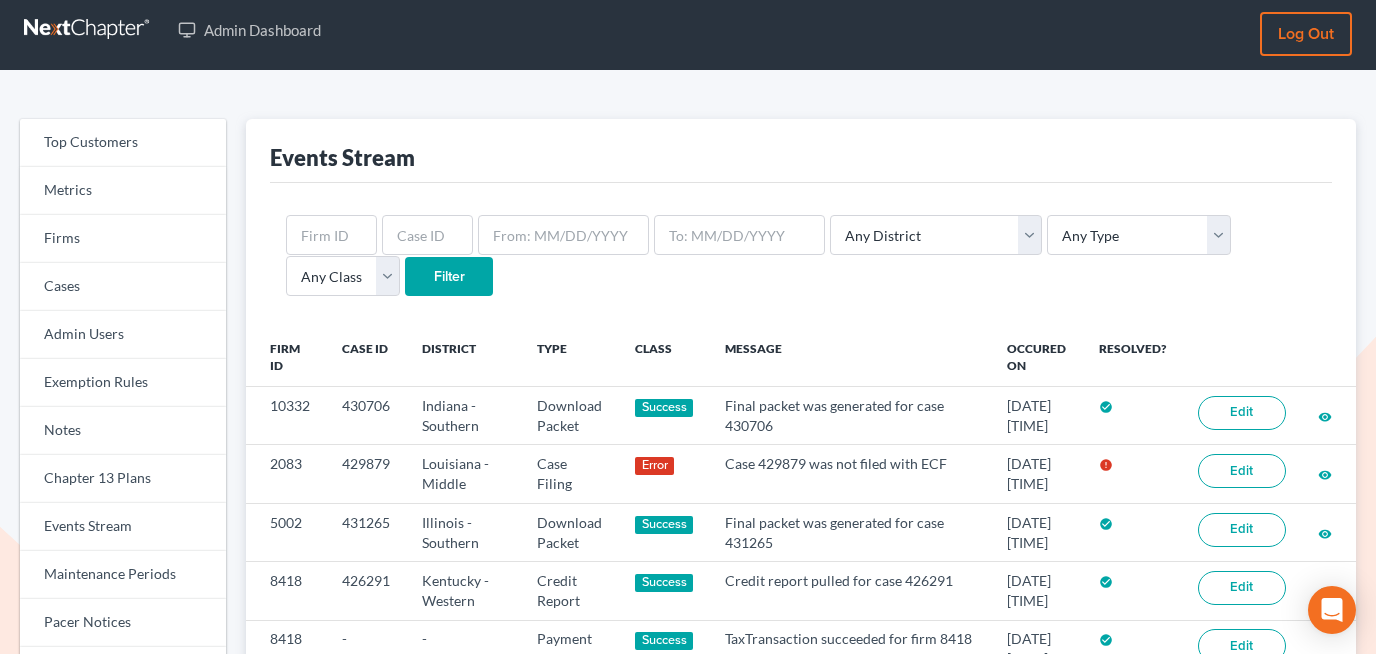 scroll, scrollTop: 0, scrollLeft: 0, axis: both 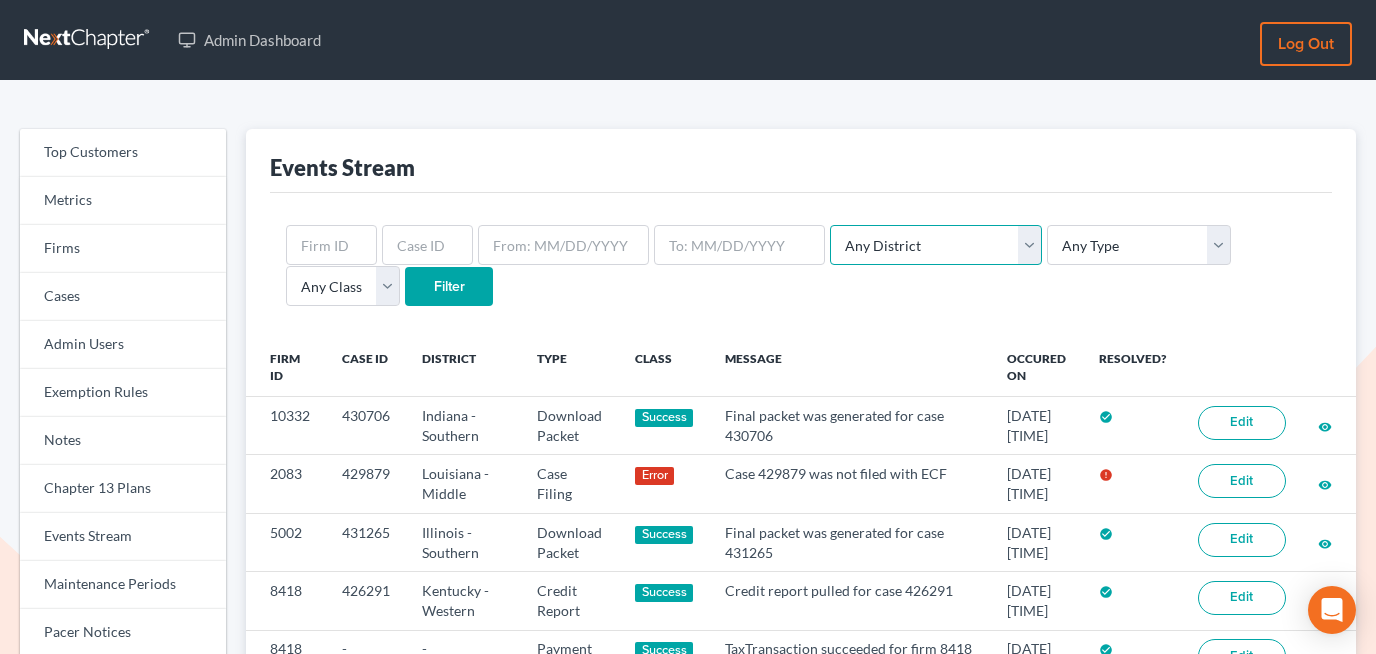 click on "Any District Alabama - Middle
Alabama - Northern
Alabama - Southern
Alaska
Arizona
Arkansas - Eastern
Arkansas - Western
California - Central
California - Eastern
California - Northern
California - Southern
Colorado
Connecticut
Delaware
District of Columbia
Florida - Middle
Florida - Northern
Florida - Southern
Georgia - Middle
Georgia - Northern
Georgia - Southern
Guam
Hawaii
Idaho
Illinois - Central
Illinois - Northern
Illinois - Southern
Indiana - Northern
Indiana - Southern
Iowa - Northern
Iowa - Southern
Kansas
Kentucky
Kentucky - Eastern
Kentucky - Western
Louisiana - Eastern
Louisiana - Middle
Louisiana - Western
Maine
Maryland
Massachusetts
Michigan - Eastern
Michigan - Western
Minnesota
Mississippi - Northern
Mississippi - Southern
Missouri - Eastern
Missouri - Western
Montana
Nebraska
Nevada
New Hampshire
New Jersey
New Mexico
New York - Eastern
New York - Northern
New York - Southern" at bounding box center (936, 245) 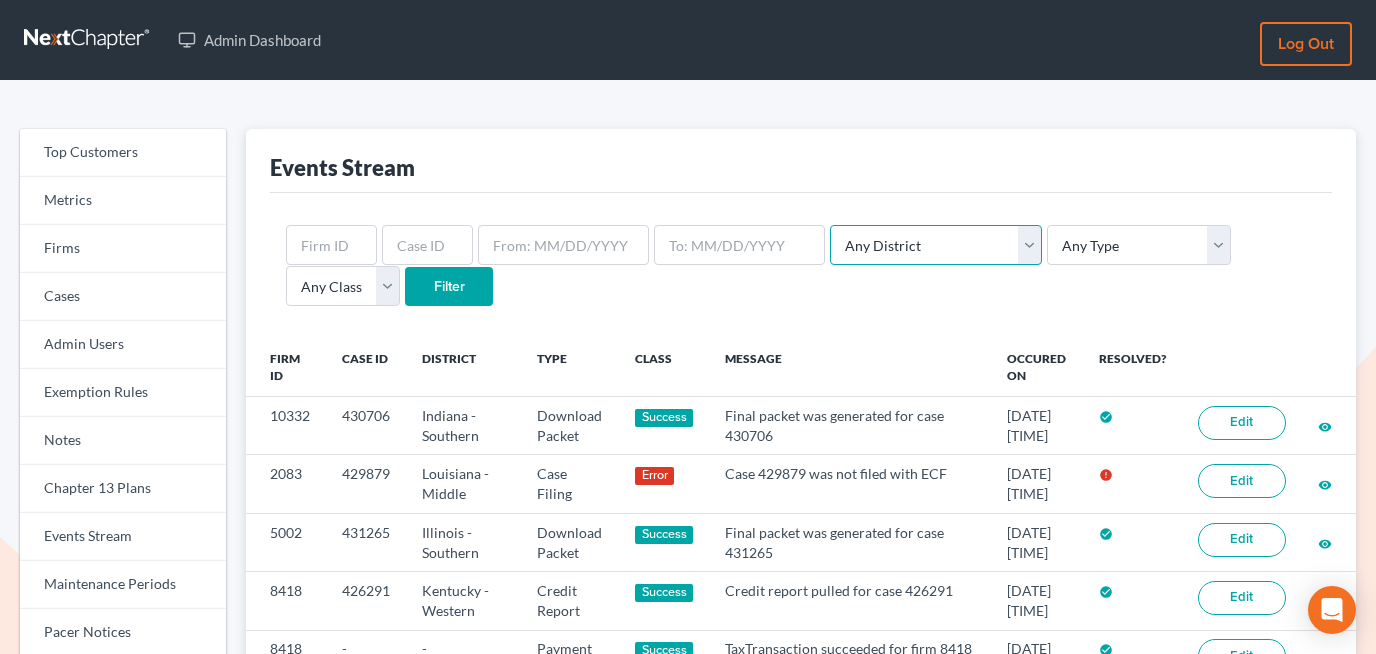 select on "26" 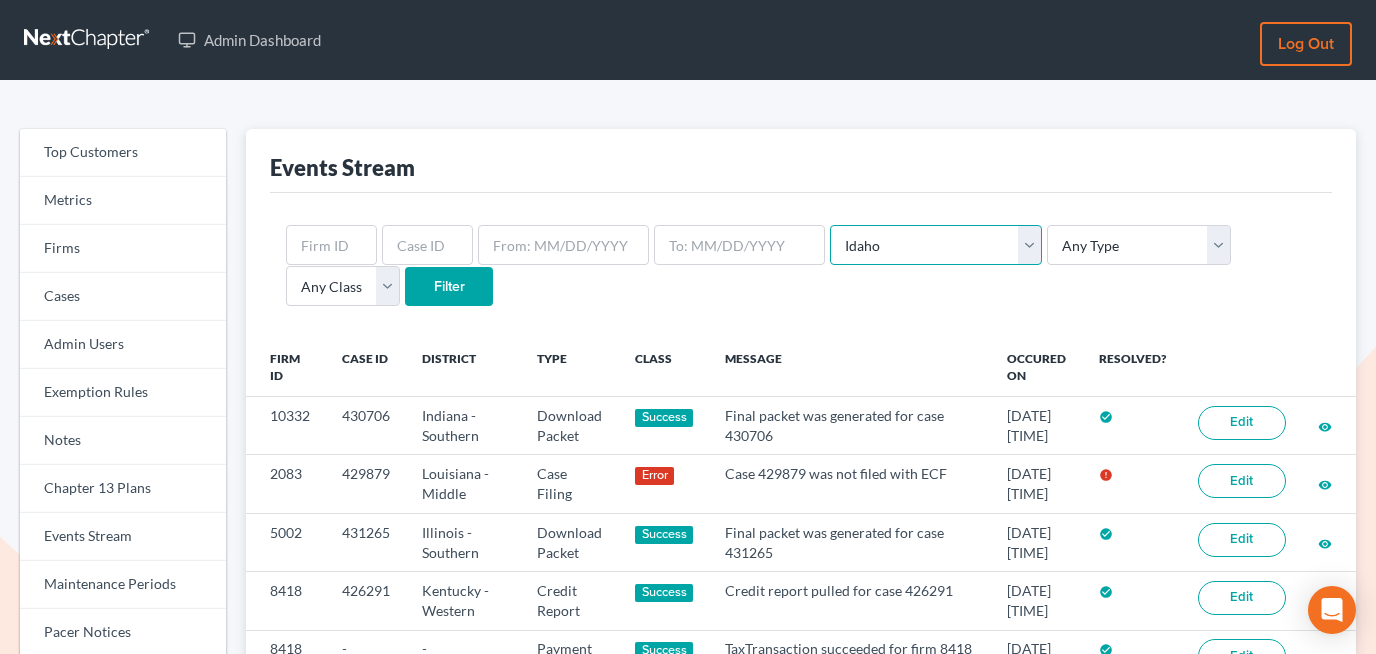 click on "Any District Alabama - Middle
Alabama - Northern
Alabama - Southern
Alaska
Arizona
Arkansas - Eastern
Arkansas - Western
California - Central
California - Eastern
California - Northern
California - Southern
Colorado
Connecticut
Delaware
District of Columbia
Florida - Middle
Florida - Northern
Florida - Southern
Georgia - Middle
Georgia - Northern
Georgia - Southern
Guam
Hawaii
Idaho
Illinois - Central
Illinois - Northern
Illinois - Southern
Indiana - Northern
Indiana - Southern
Iowa - Northern
Iowa - Southern
Kansas
Kentucky
Kentucky - Eastern
Kentucky - Western
Louisiana - Eastern
Louisiana - Middle
Louisiana - Western
Maine
Maryland
Massachusetts
Michigan - Eastern
Michigan - Western
Minnesota
Mississippi - Northern
Mississippi - Southern
Missouri - Eastern
Missouri - Western
Montana
Nebraska
Nevada
New Hampshire
New Jersey
New Mexico
New York - Eastern
New York - Northern
New York - Southern" at bounding box center (936, 245) 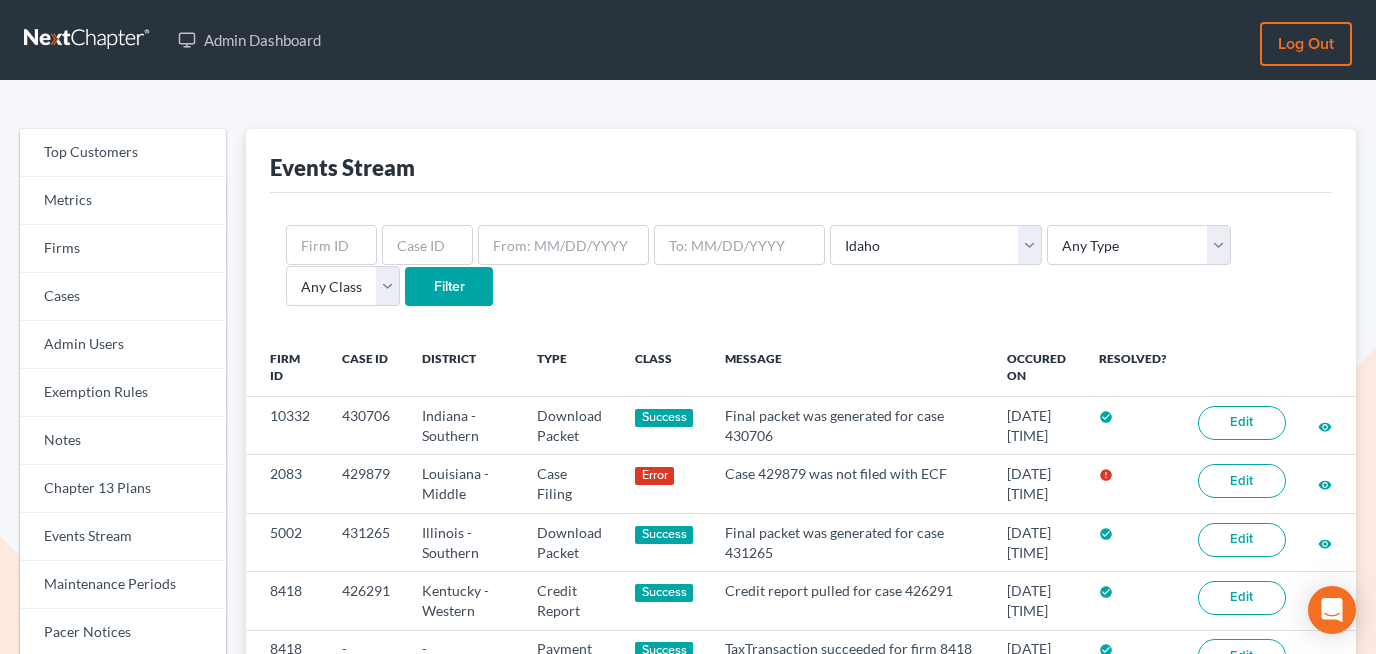click on "Filter" at bounding box center (449, 287) 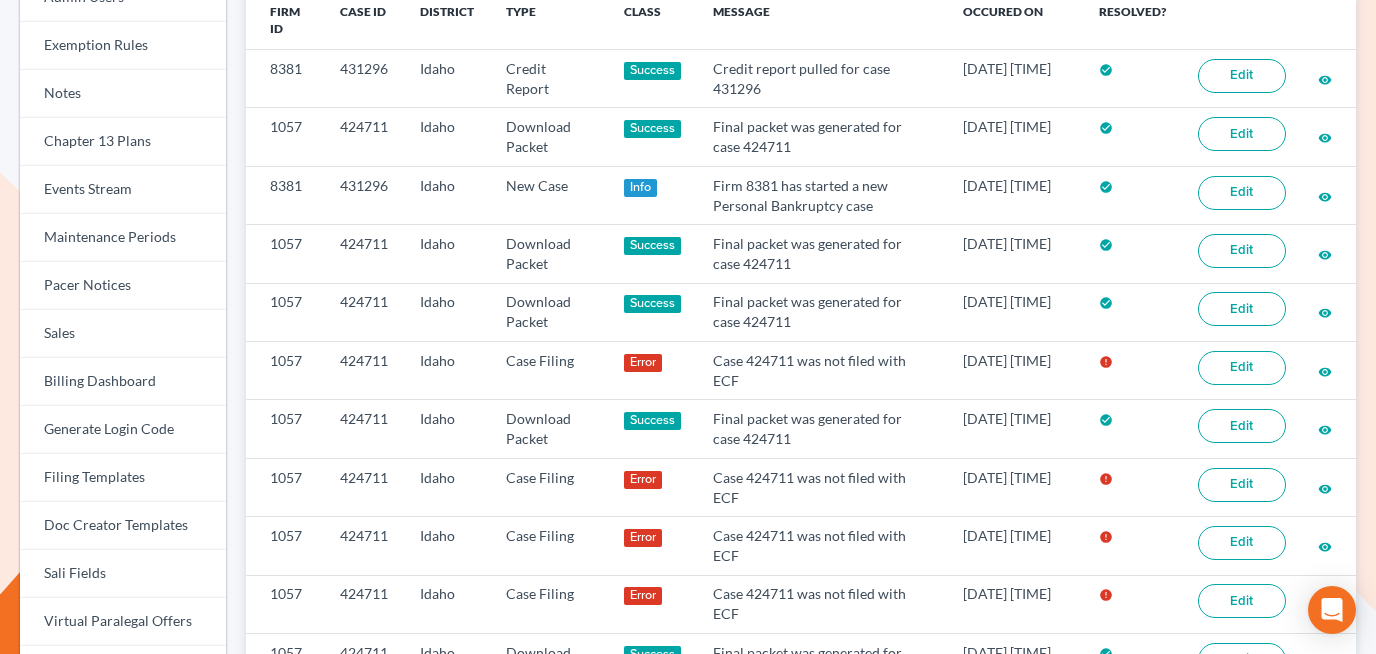 scroll, scrollTop: 360, scrollLeft: 0, axis: vertical 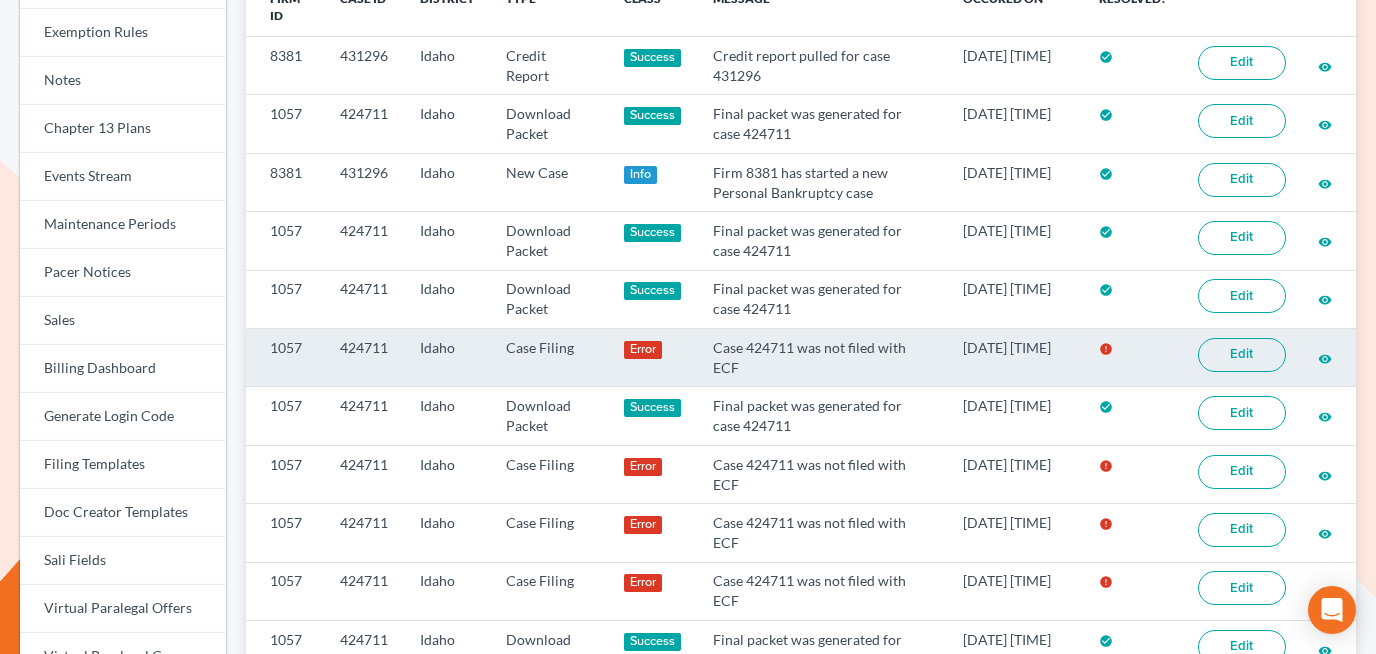 click on "424711" at bounding box center (364, 358) 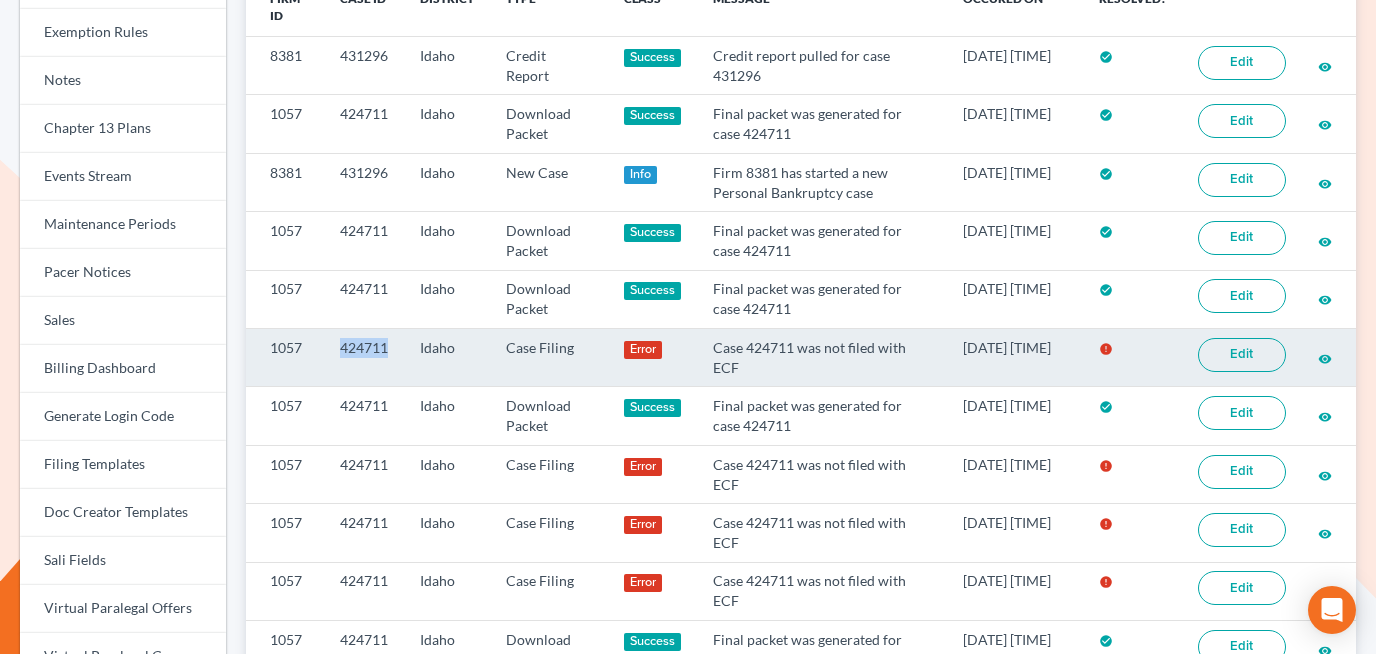 click on "424711" at bounding box center (364, 358) 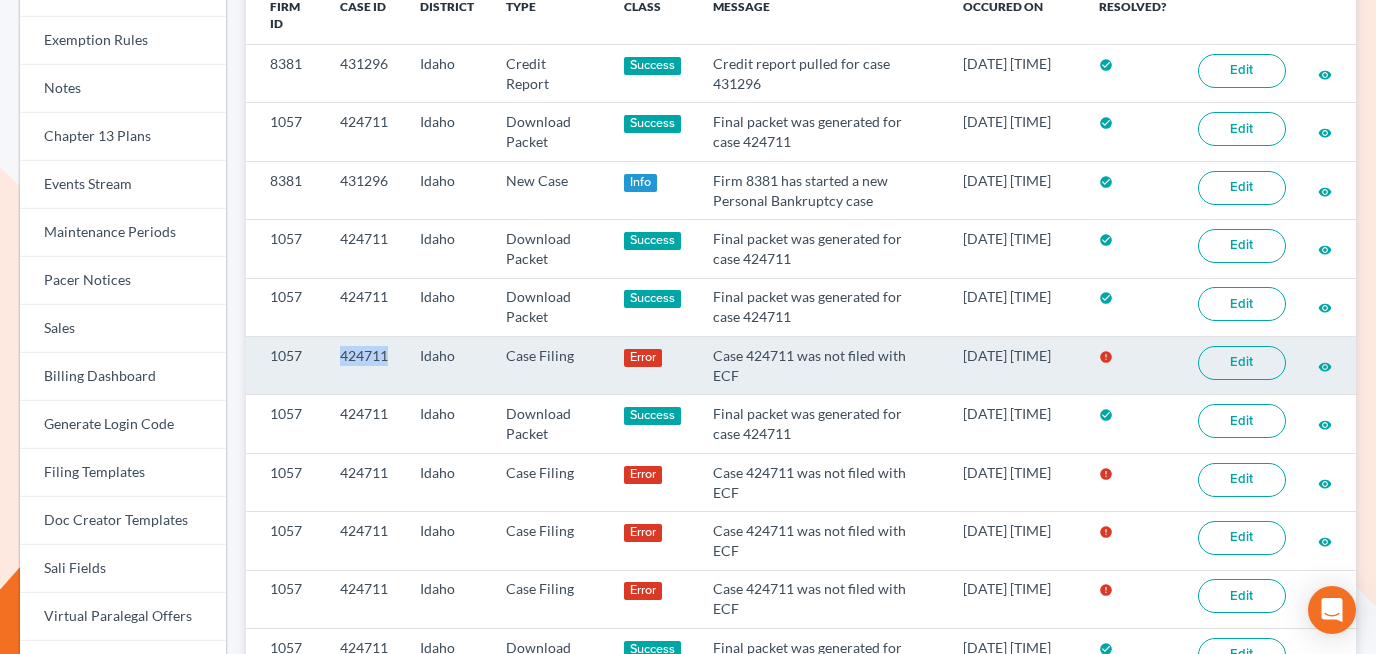 scroll, scrollTop: 210, scrollLeft: 0, axis: vertical 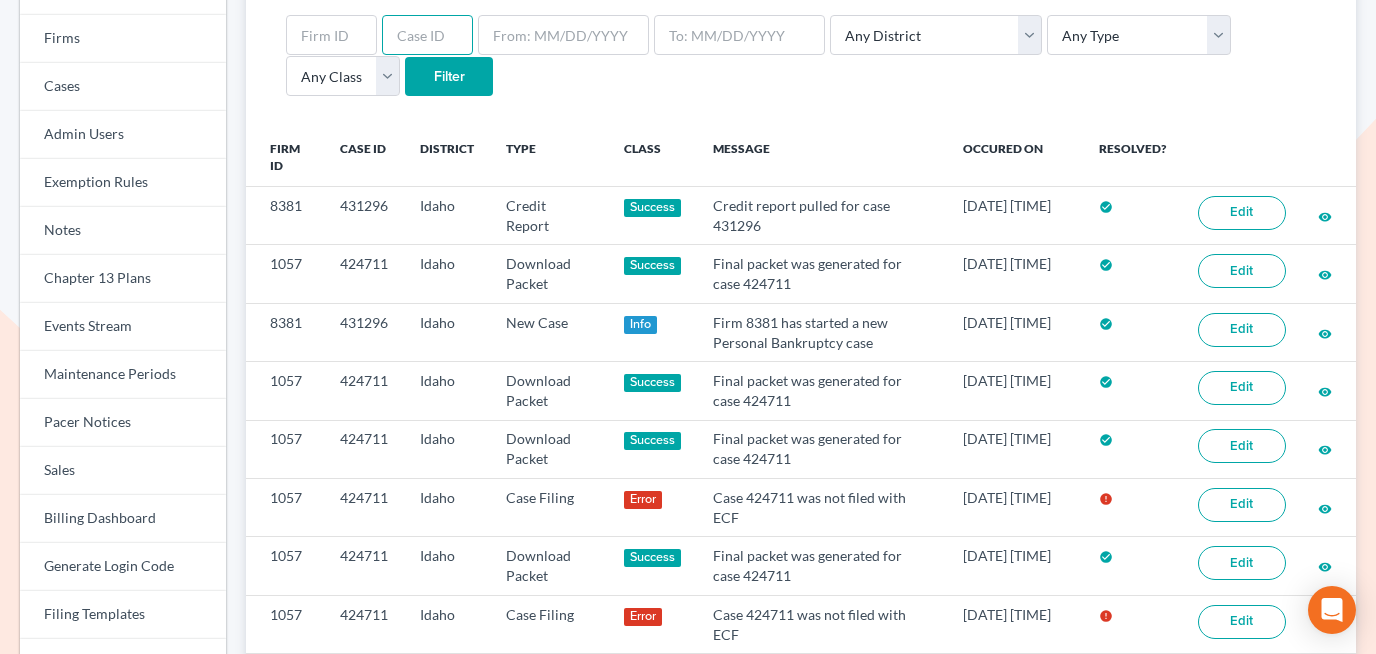click at bounding box center (427, 35) 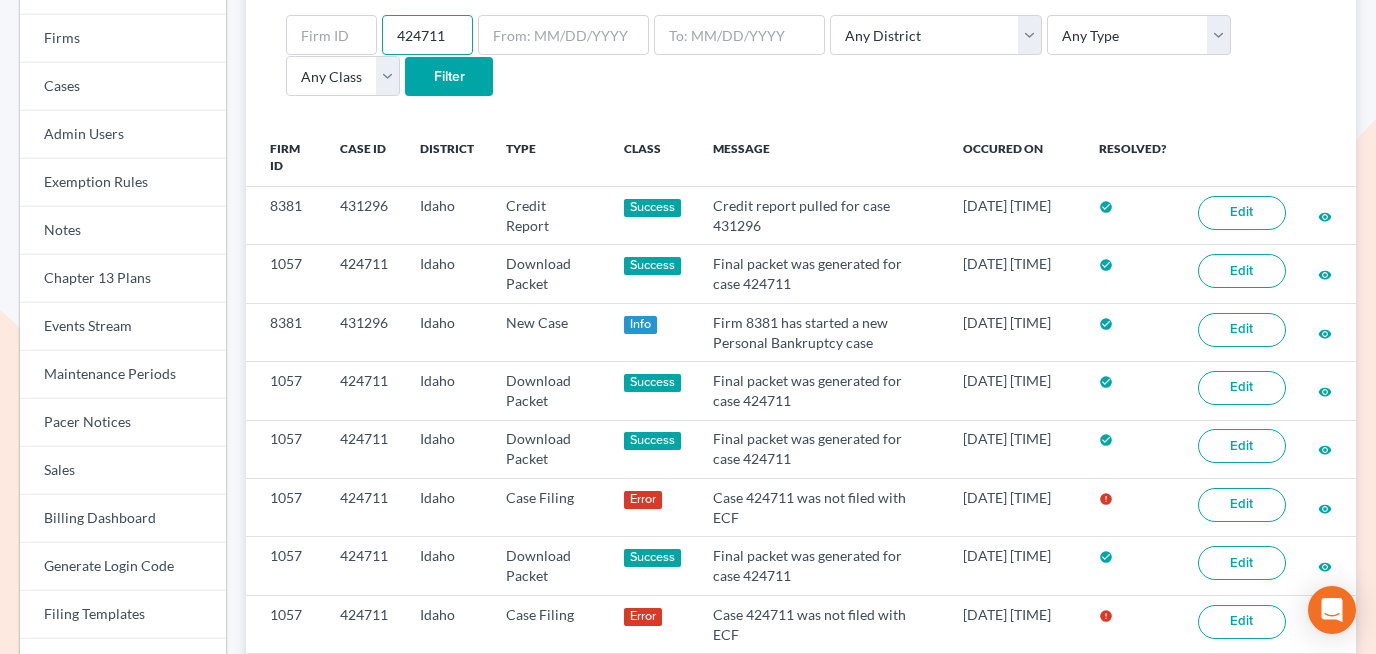 type on "424711" 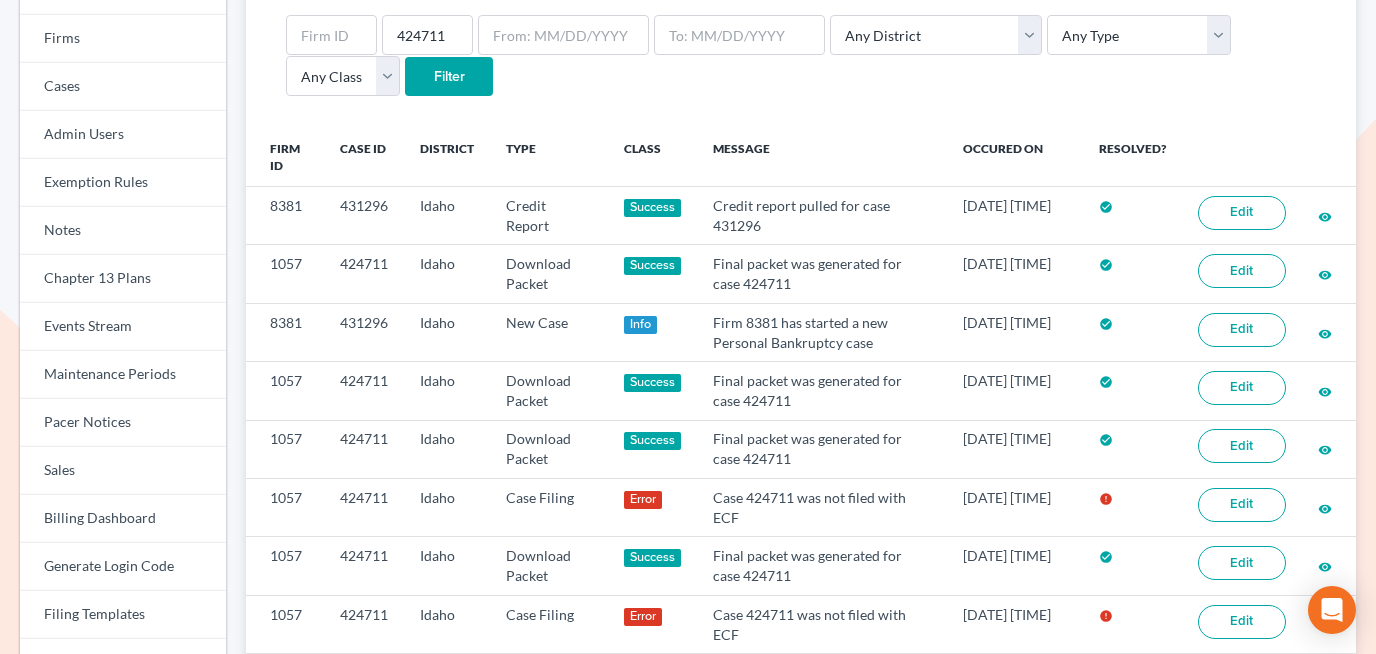 click on "Filter" at bounding box center [449, 77] 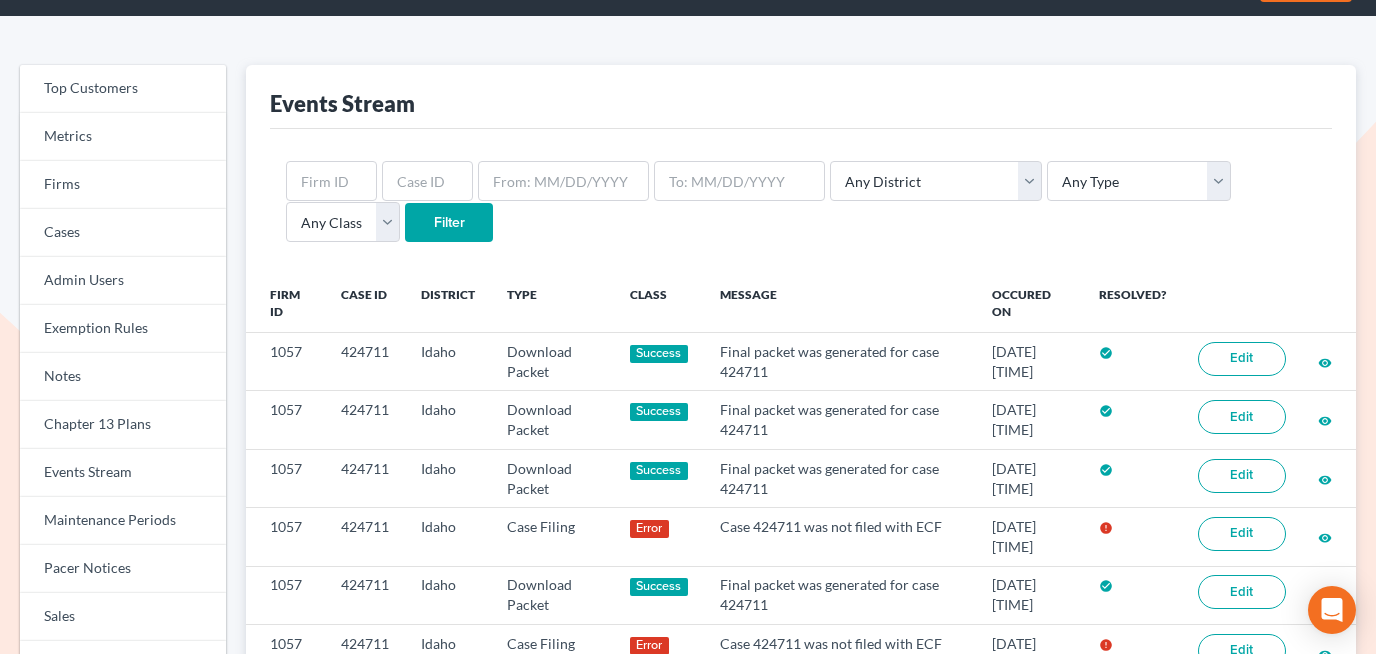 scroll, scrollTop: 0, scrollLeft: 0, axis: both 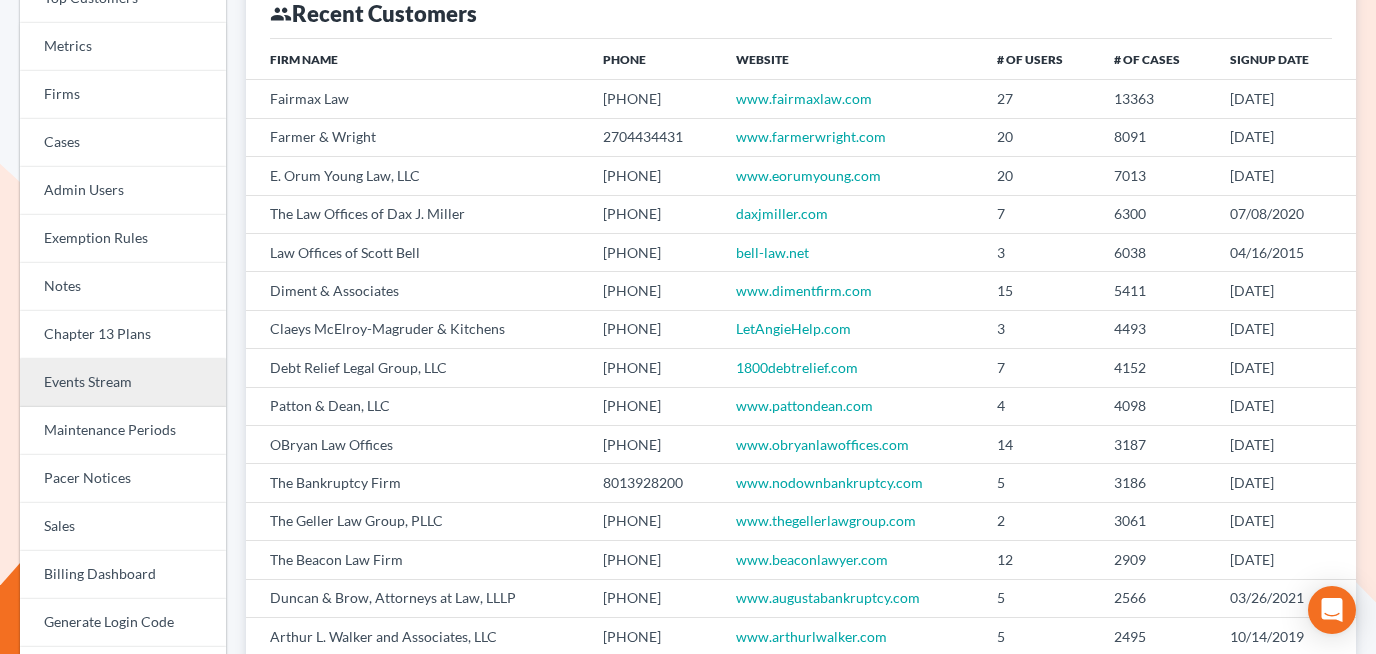 click on "Events Stream" at bounding box center [123, 383] 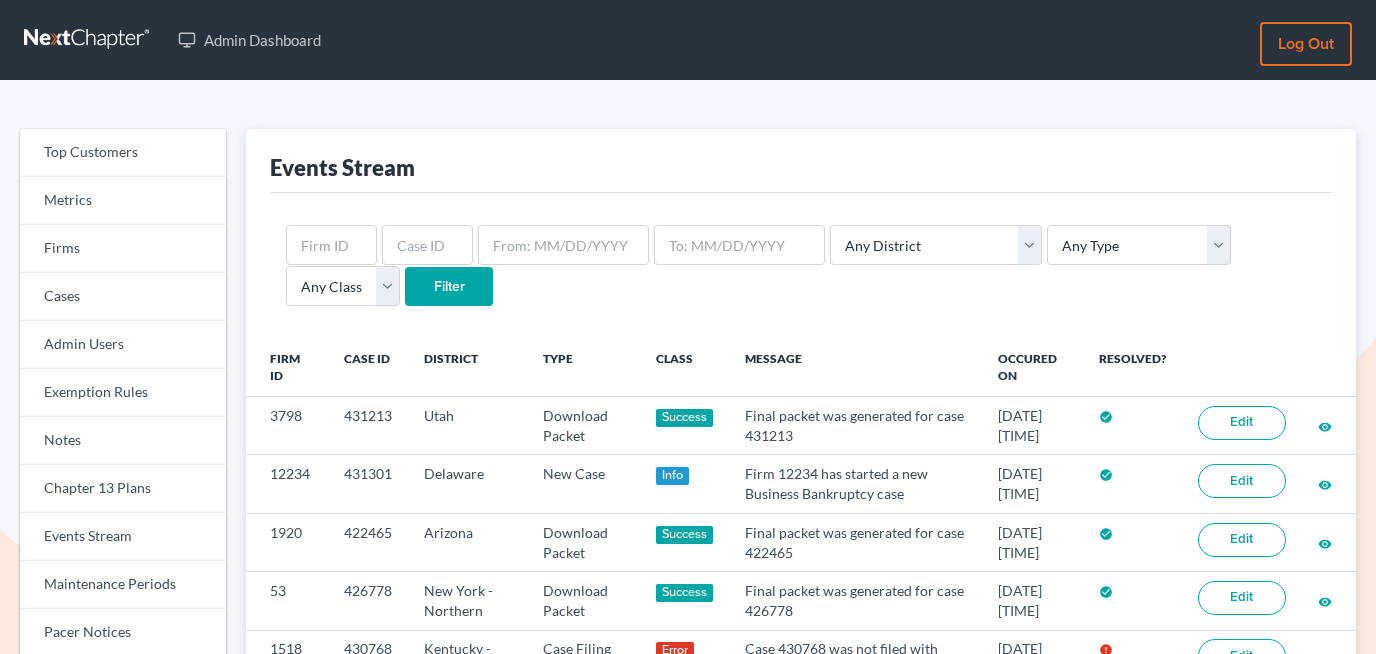 scroll, scrollTop: 0, scrollLeft: 0, axis: both 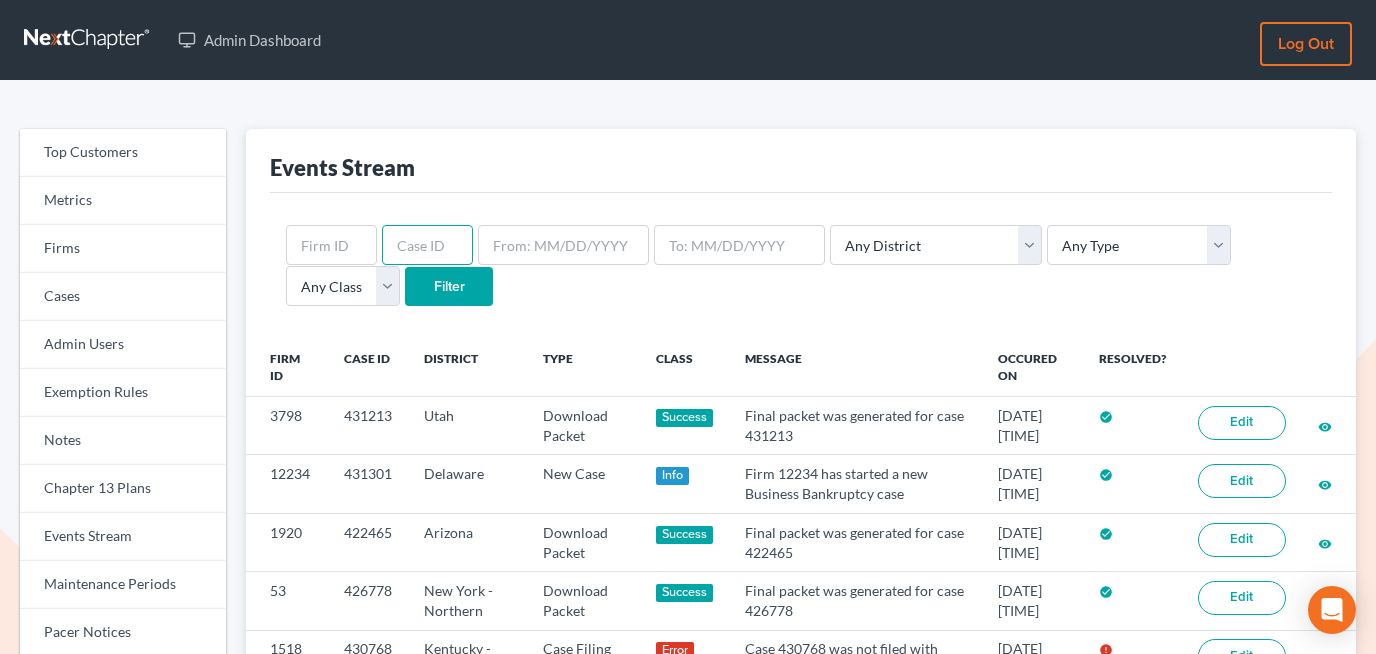 click at bounding box center [427, 245] 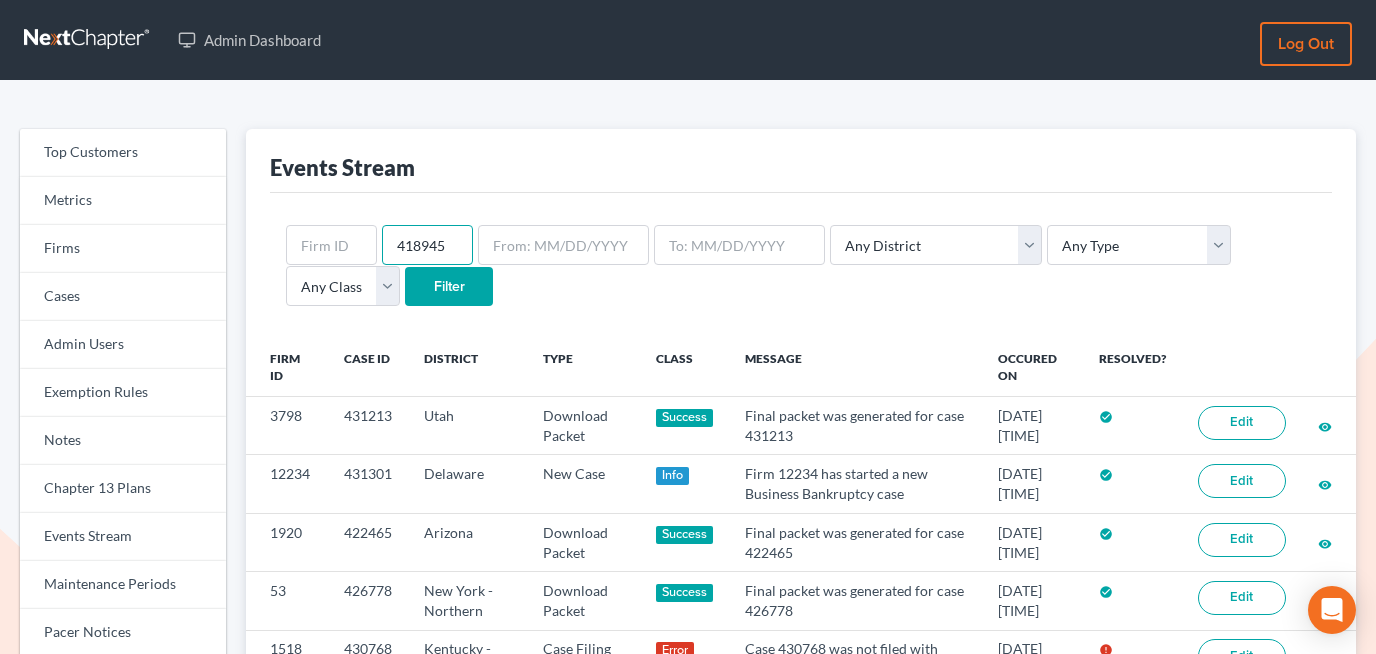 type on "418945" 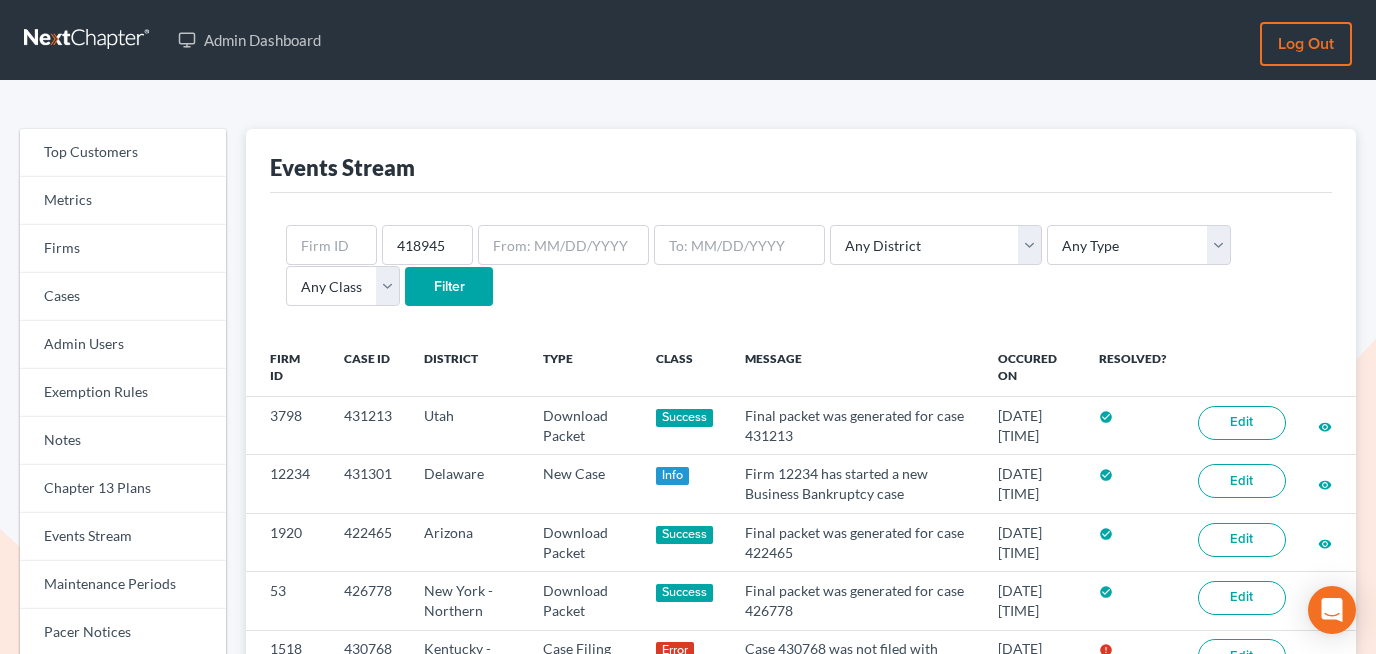 click on "418945 Any District Alabama - Middle
Alabama - Northern
Alabama - Southern
Alaska
Arizona
Arkansas - Eastern
Arkansas - Western
California - Central
California - Eastern
California - Northern
California - Southern
Colorado
Connecticut
Delaware
District of Columbia
Florida - Middle
Florida - Northern
Florida - Southern
Georgia - Middle
Georgia - Northern
Georgia - Southern
Guam
Hawaii
Idaho
Illinois - Central
Illinois - Northern
Illinois - Southern
Indiana - Northern
Indiana - Southern
Iowa - Northern
Iowa - Southern
Kansas
Kentucky
Kentucky - Eastern
Kentucky - Western
Louisiana - Eastern
Louisiana - Middle
Louisiana - Western
Maine
Maryland
Massachusetts
Michigan - Eastern
Michigan - Western
Minnesota
Mississippi - Northern
Mississippi - Southern
Missouri - Eastern
Missouri - Western
Montana
Nebraska
Nevada
New Hampshire
New Jersey
New Mexico
New York - Eastern
New York - Northern" at bounding box center [801, 266] 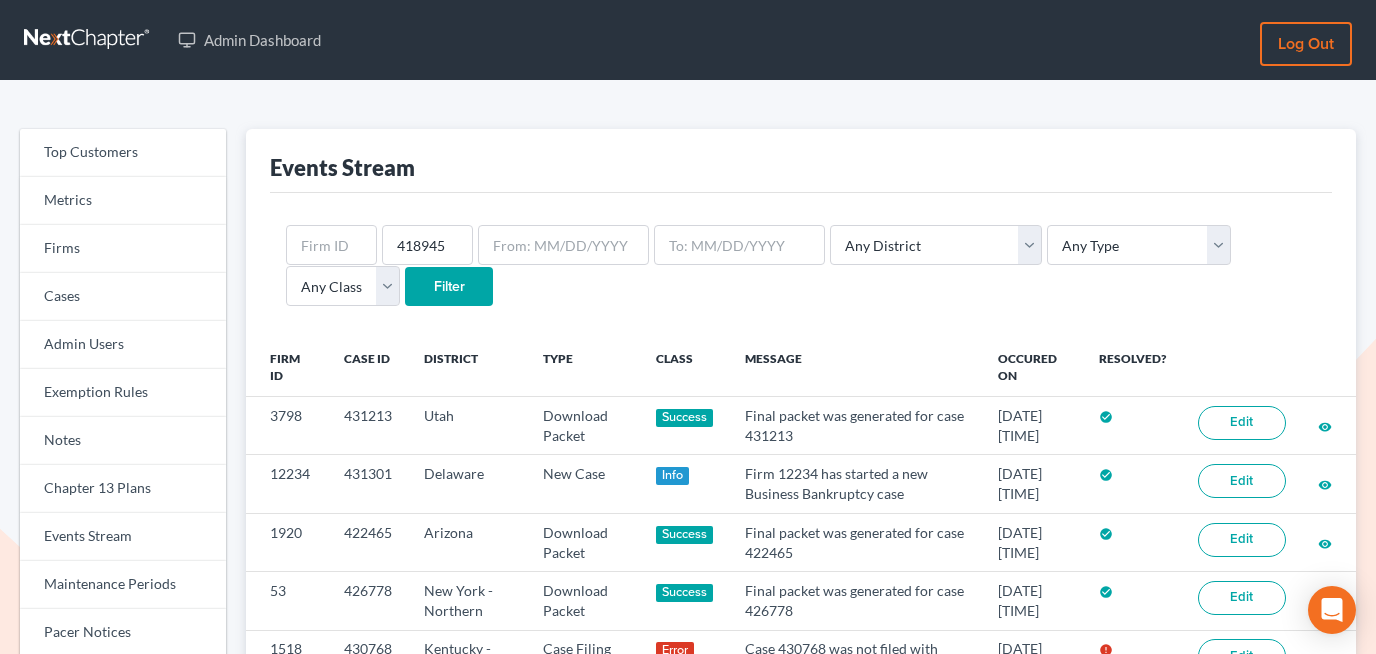 click on "Filter" at bounding box center (449, 287) 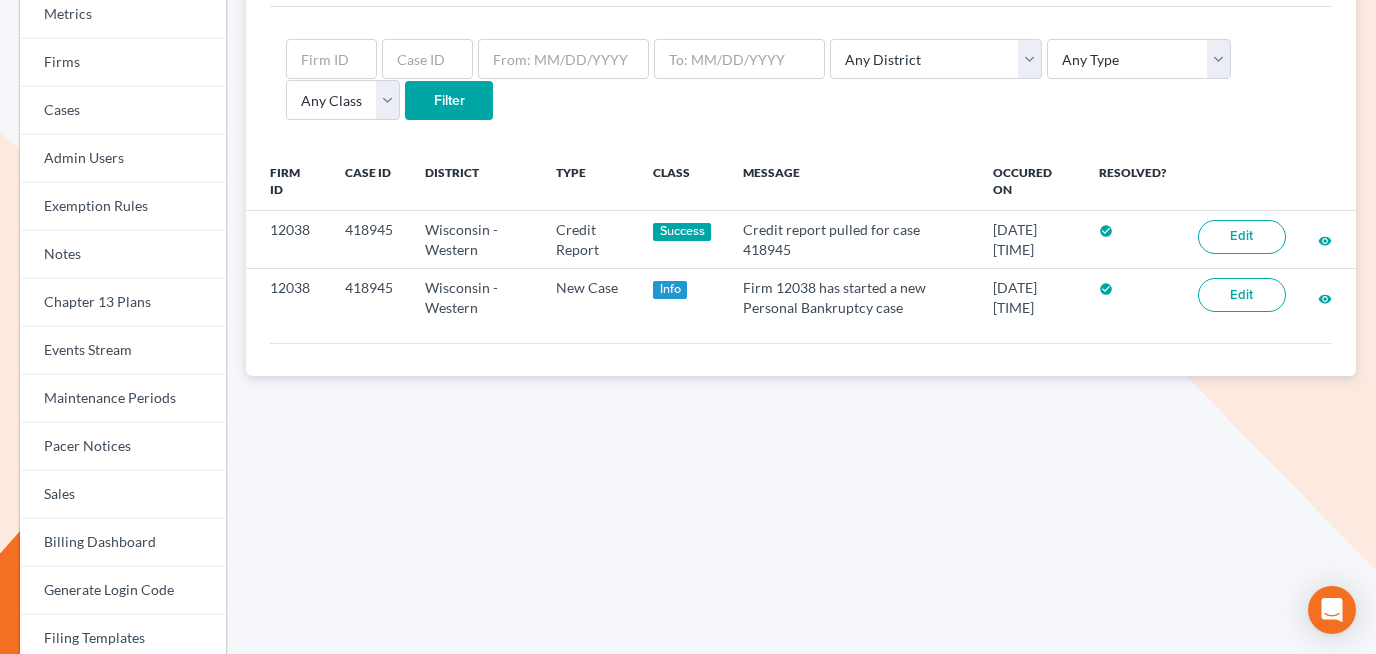 scroll, scrollTop: 224, scrollLeft: 0, axis: vertical 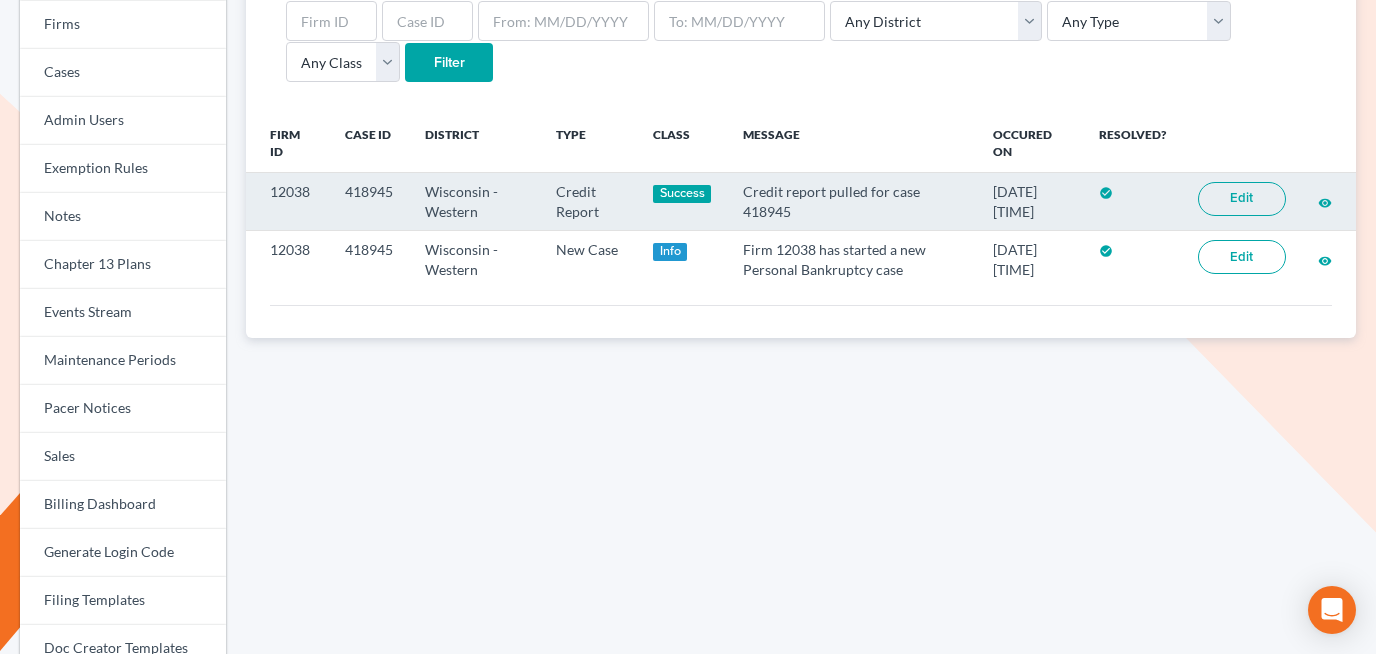 click on "Edit" at bounding box center (1242, 199) 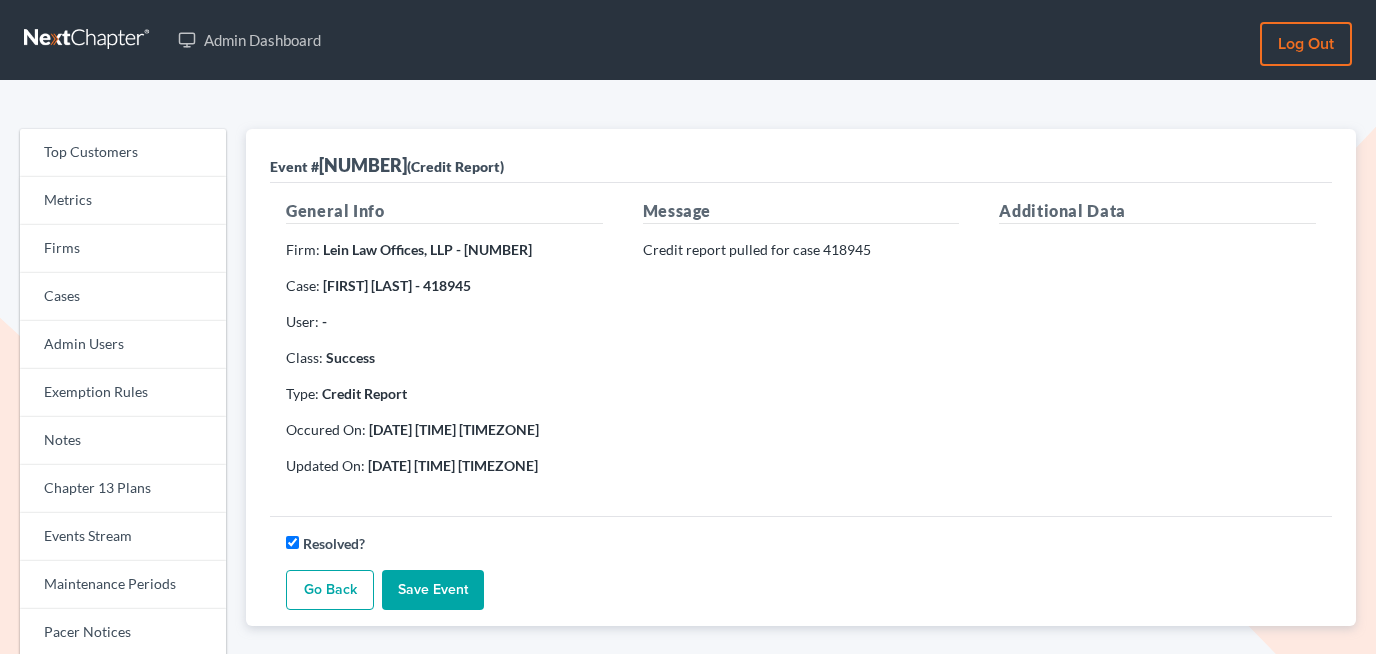 scroll, scrollTop: 0, scrollLeft: 0, axis: both 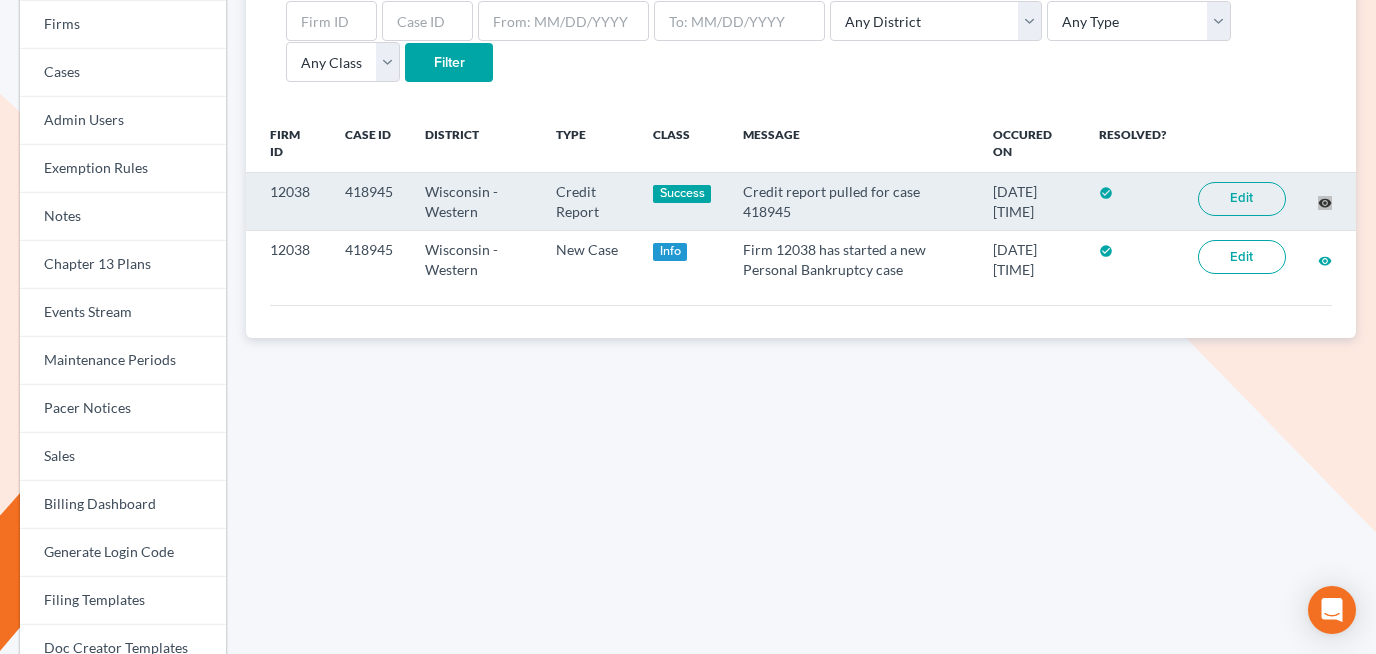 click on "Top Customers Metrics Firms Cases Admin Users Exemption Rules Notes Chapter 13 Plans Events Stream Maintenance Periods Pacer Notices Sales Billing Dashboard Generate Login Code Filing Templates Doc Creator Templates Sali Fields Virtual Paralegal Offers Virtual Paralegal Cases System Settings Mail Templates Downloads Events Stream Any District Alabama - Middle
Alabama - Northern
Alabama - Southern
Alaska
Arizona
Arkansas - Eastern
Arkansas - Western
California - Central
California - Eastern
California - Northern
California - Southern
Colorado
Connecticut
Delaware
District of Columbia
Florida - Middle
Florida - Northern
Florida - Southern
Georgia - Middle
Georgia - Northern
Georgia - Southern
Guam
Hawaii
Idaho
Illinois - Central
Illinois - Northern
Illinois - Southern
Indiana - Northern
Indiana - Southern
Iowa - Northern
Iowa - Southern
Kansas
Kentucky
Kentucky - Eastern
Kentucky - Western
Louisiana - Eastern
Louisiana - Middle
Maine" at bounding box center [688, 441] 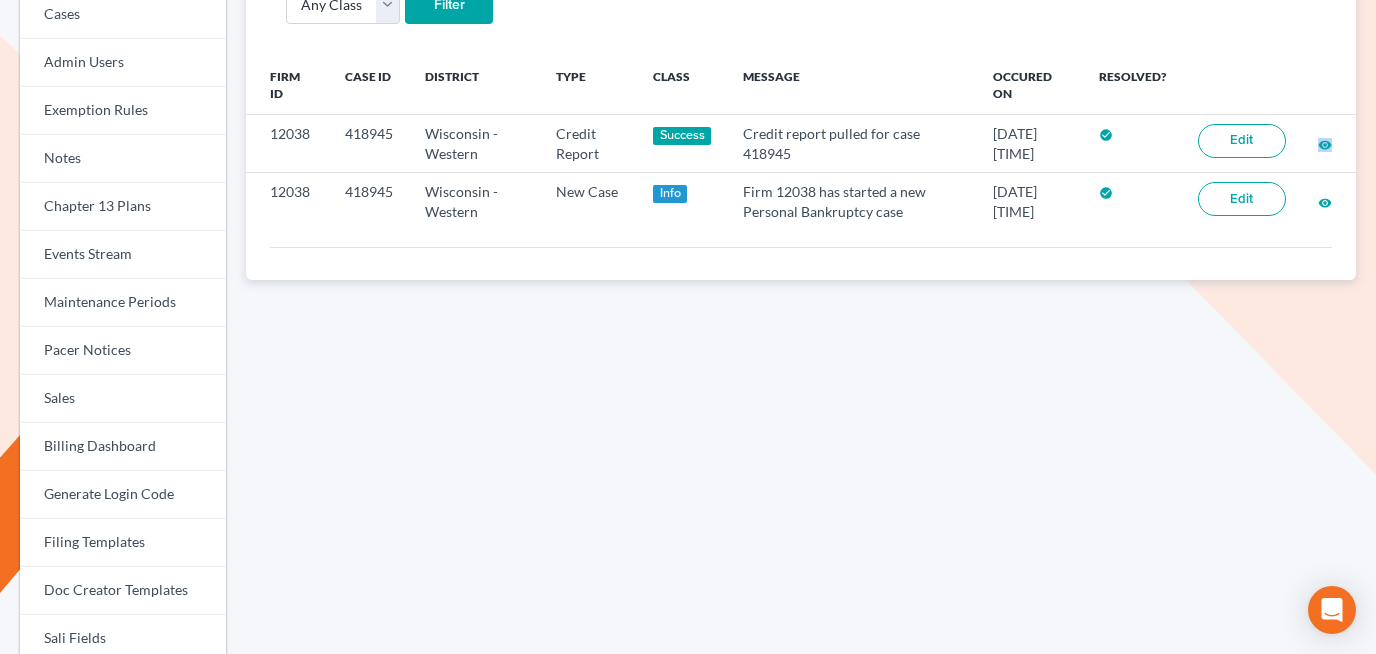 scroll, scrollTop: 285, scrollLeft: 0, axis: vertical 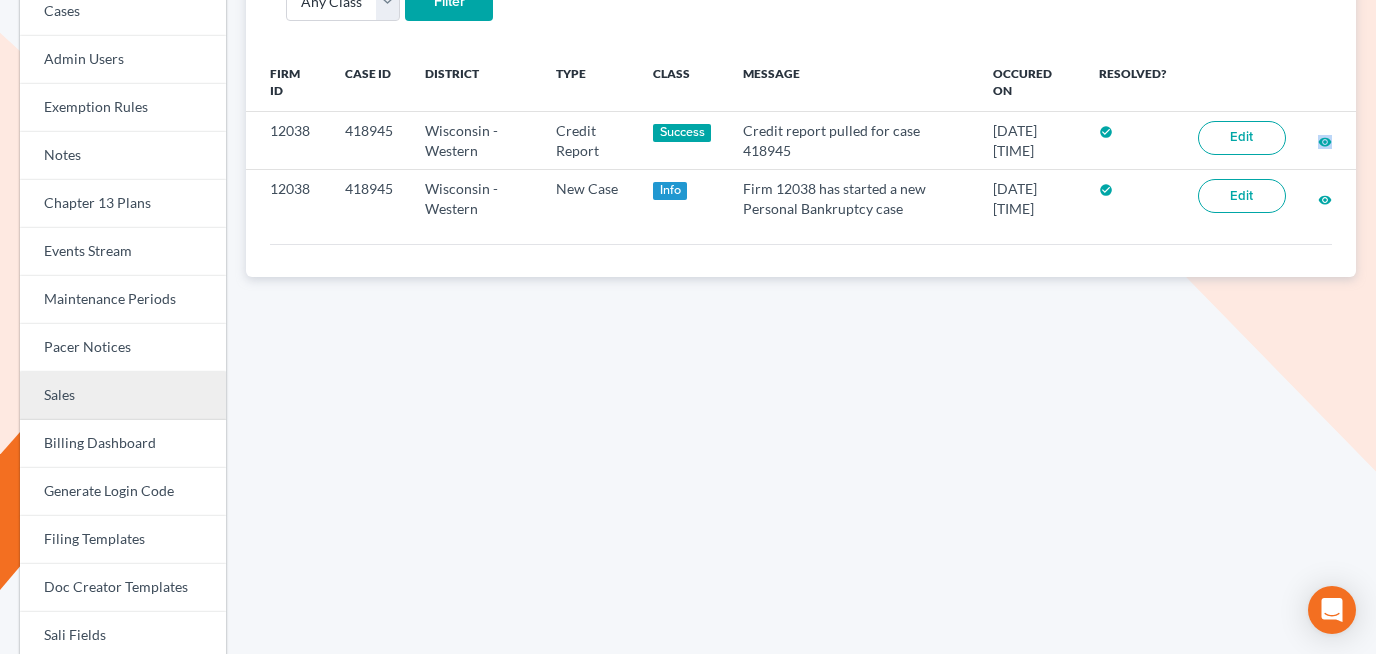 click on "Sales" at bounding box center (123, 396) 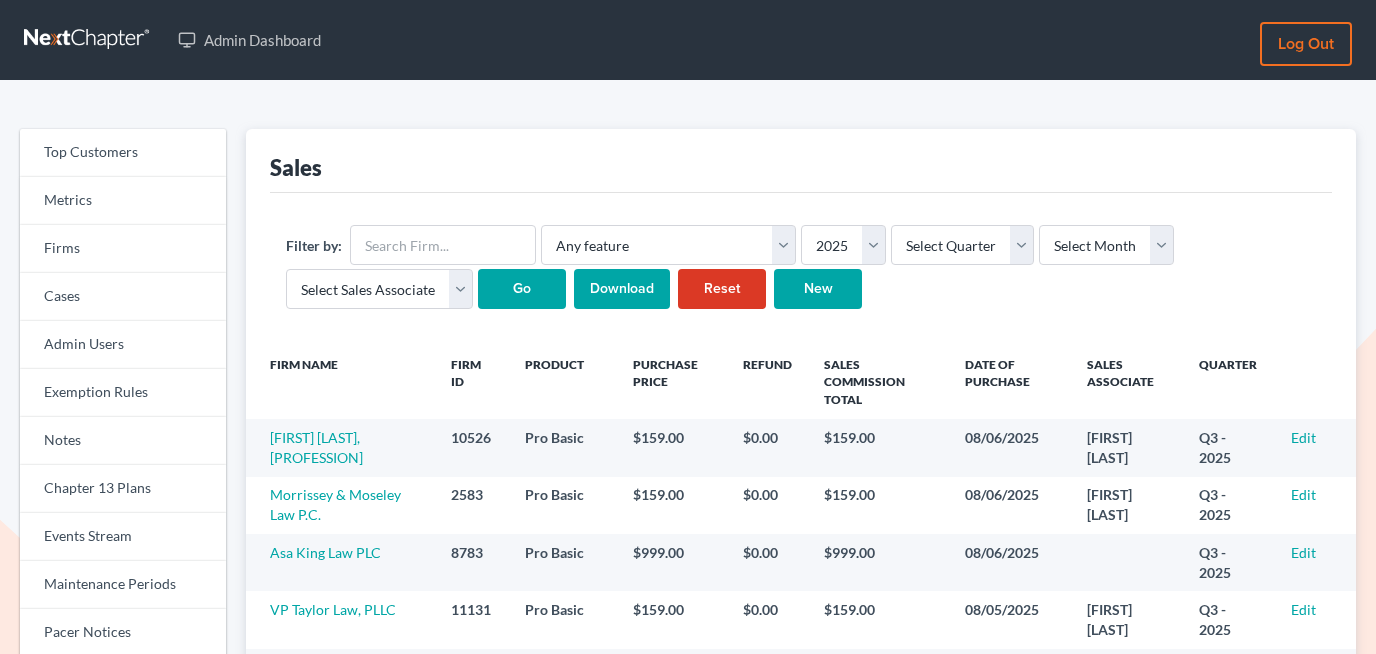 scroll, scrollTop: 0, scrollLeft: 0, axis: both 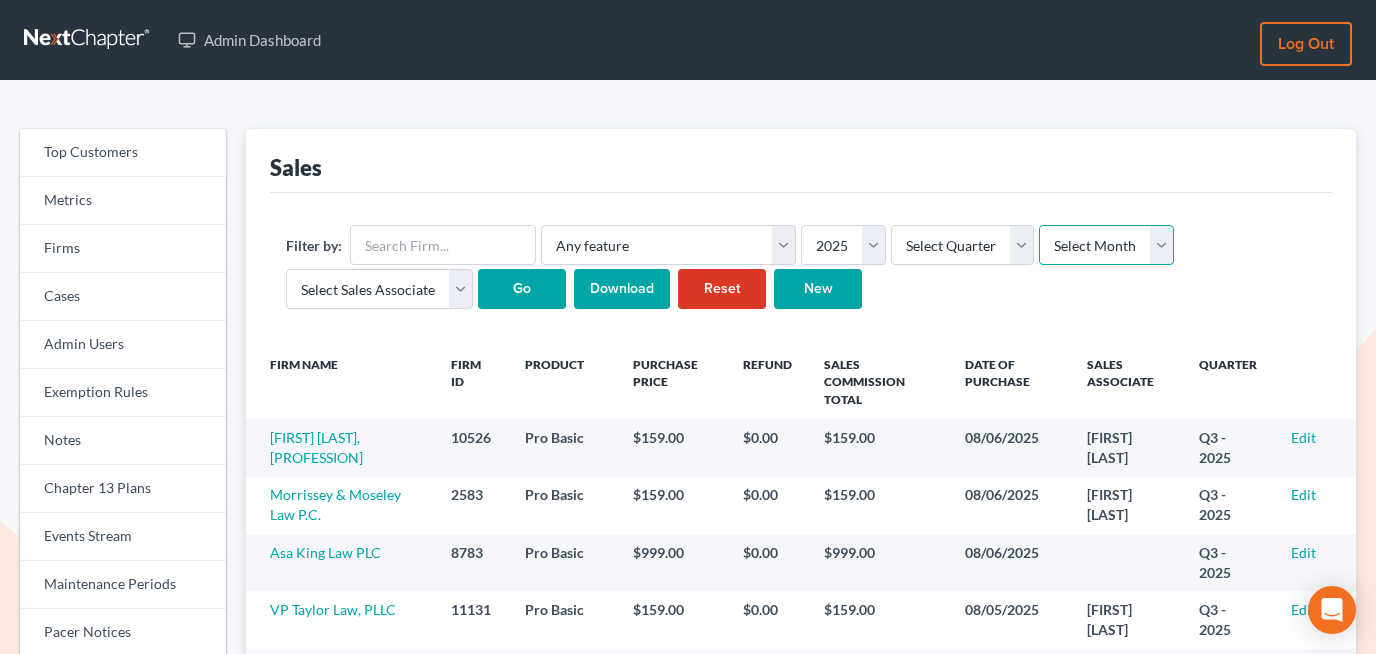 click on "Select Month January
February
March
April
May
June
July
August
September
October
November
December" at bounding box center [1106, 245] 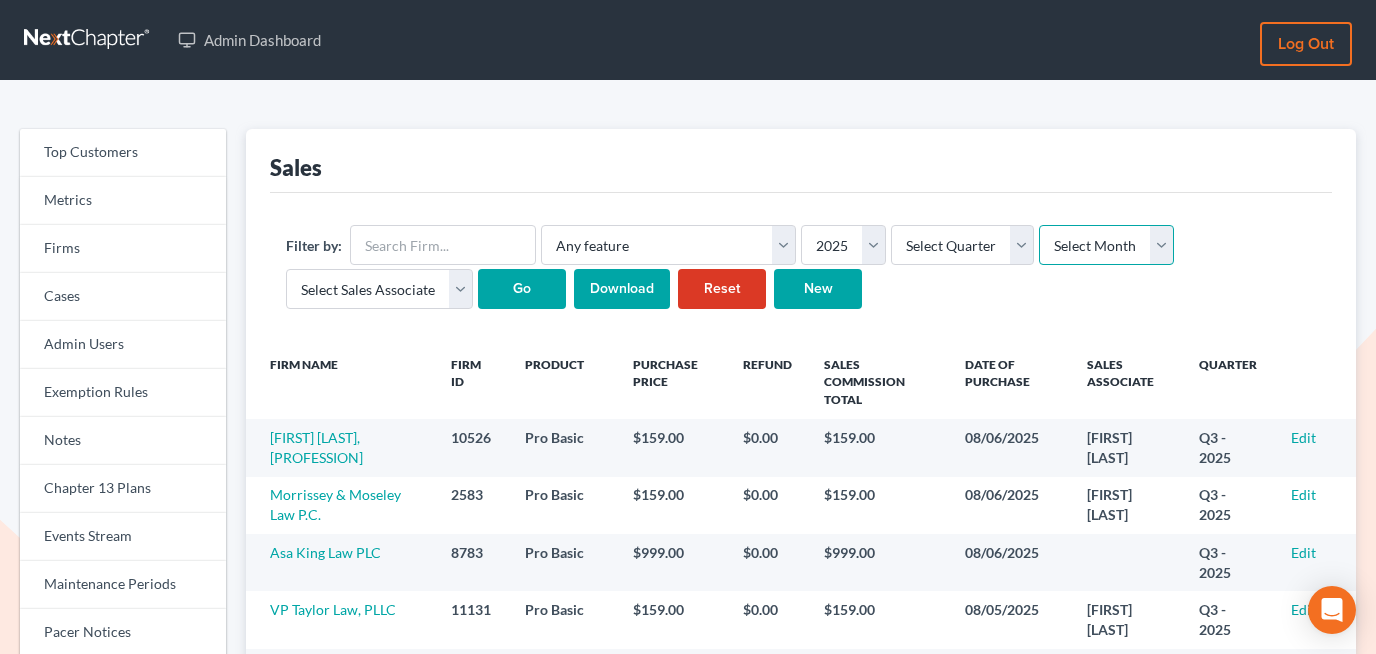 select on "7" 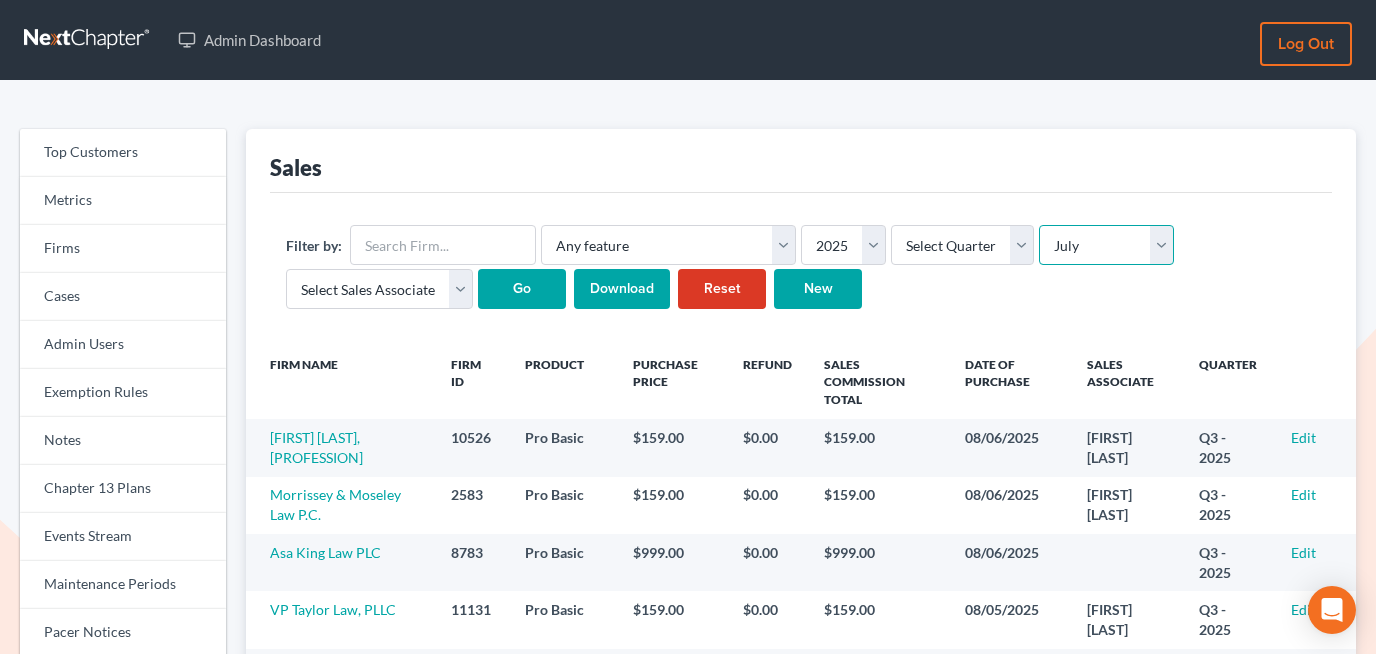 click on "Select Month January
February
March
April
May
June
July
August
September
October
November
December" at bounding box center (1106, 245) 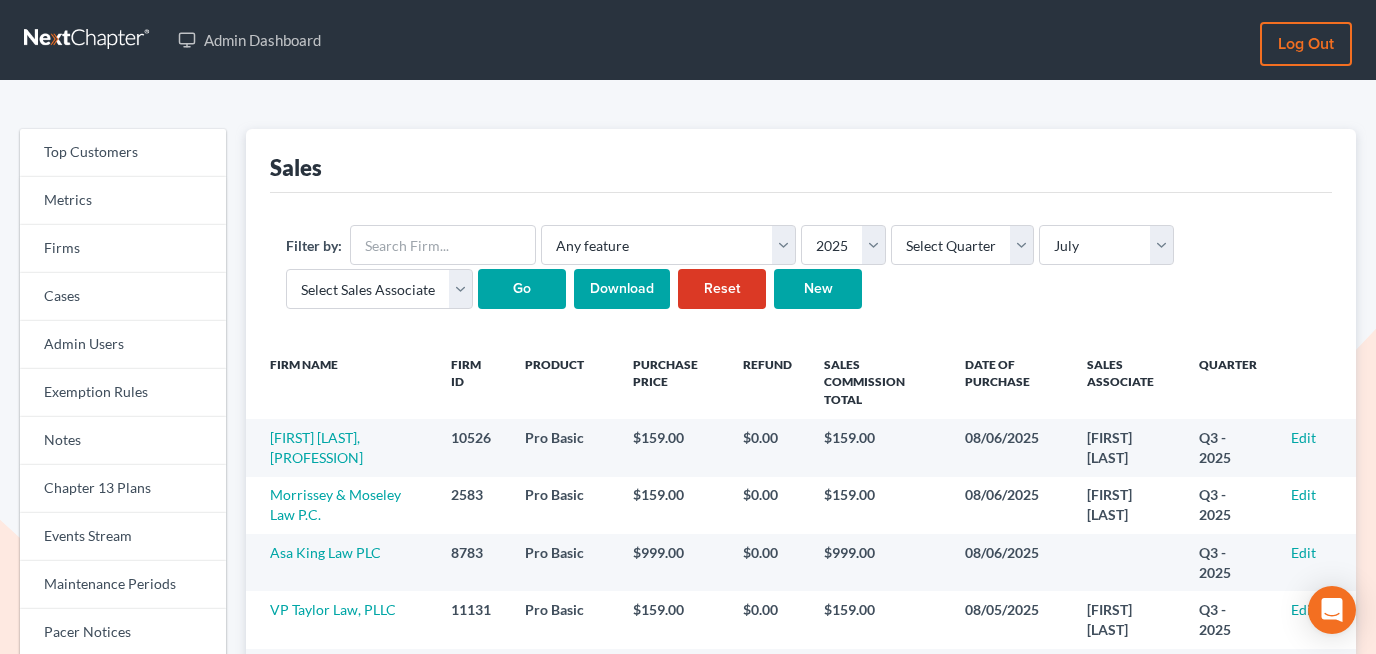 click on "Go" at bounding box center (522, 289) 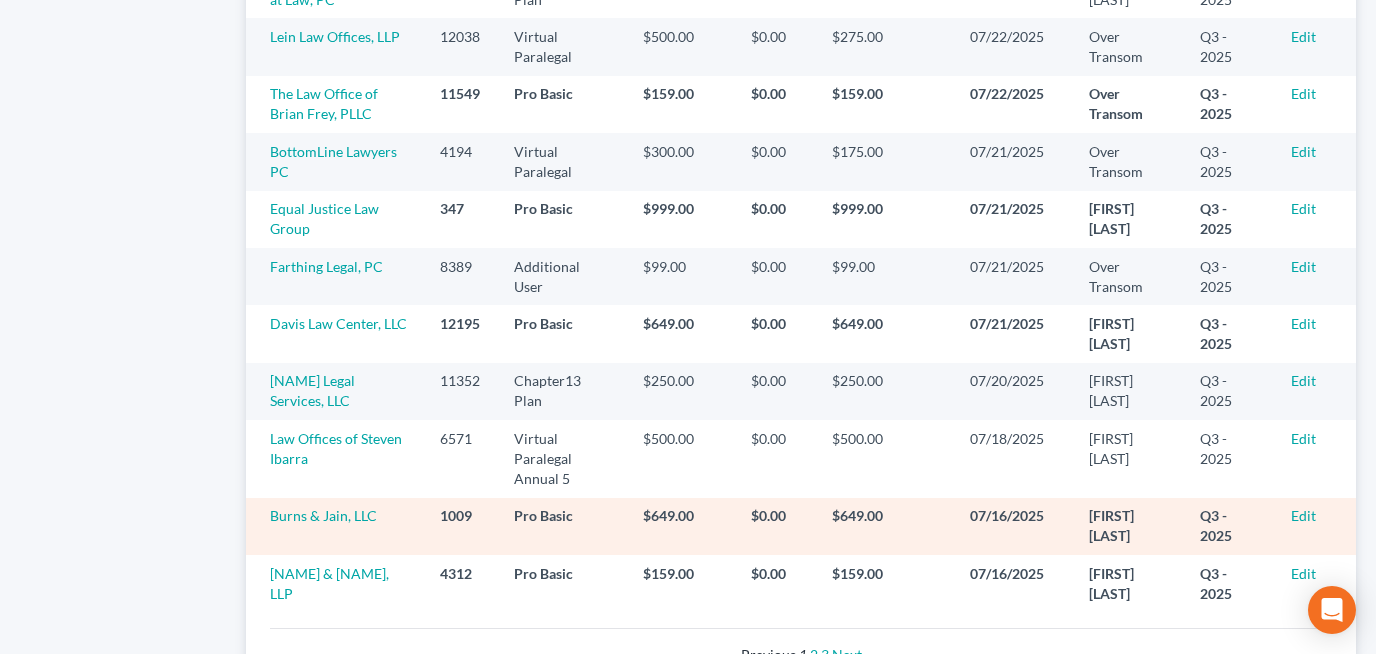 scroll, scrollTop: 1681, scrollLeft: 0, axis: vertical 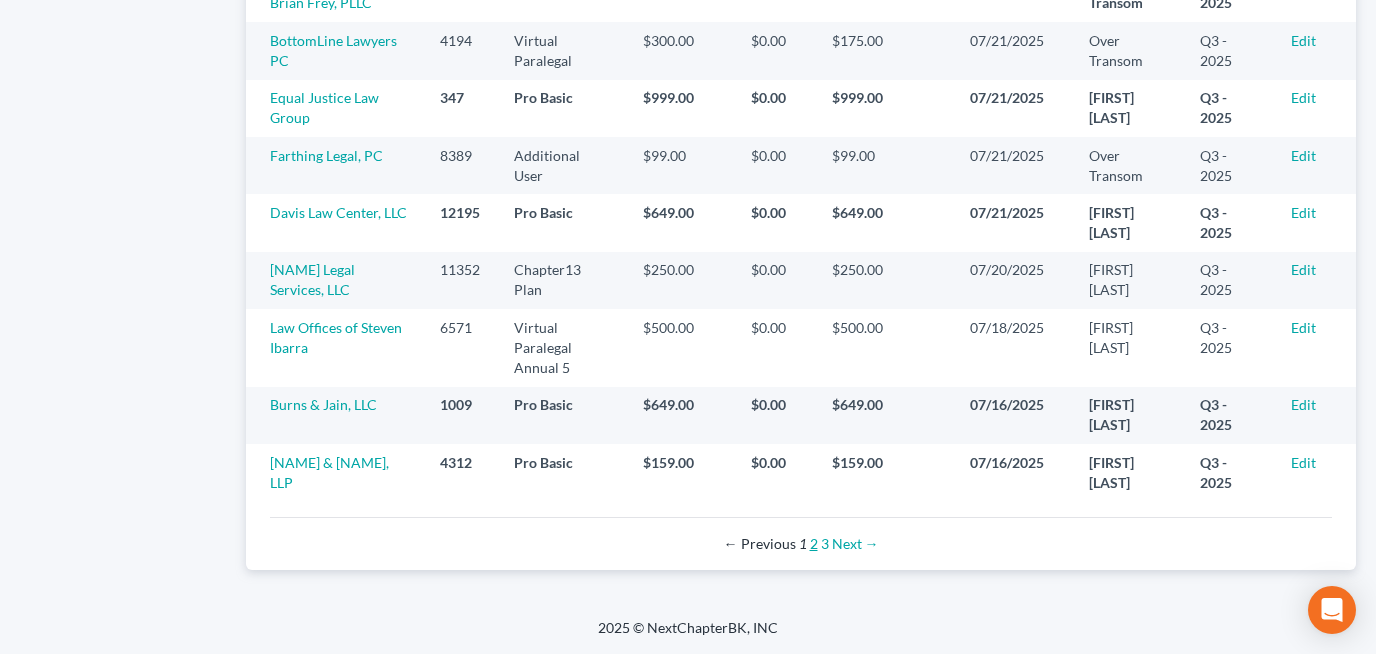 click on "2" at bounding box center [814, 543] 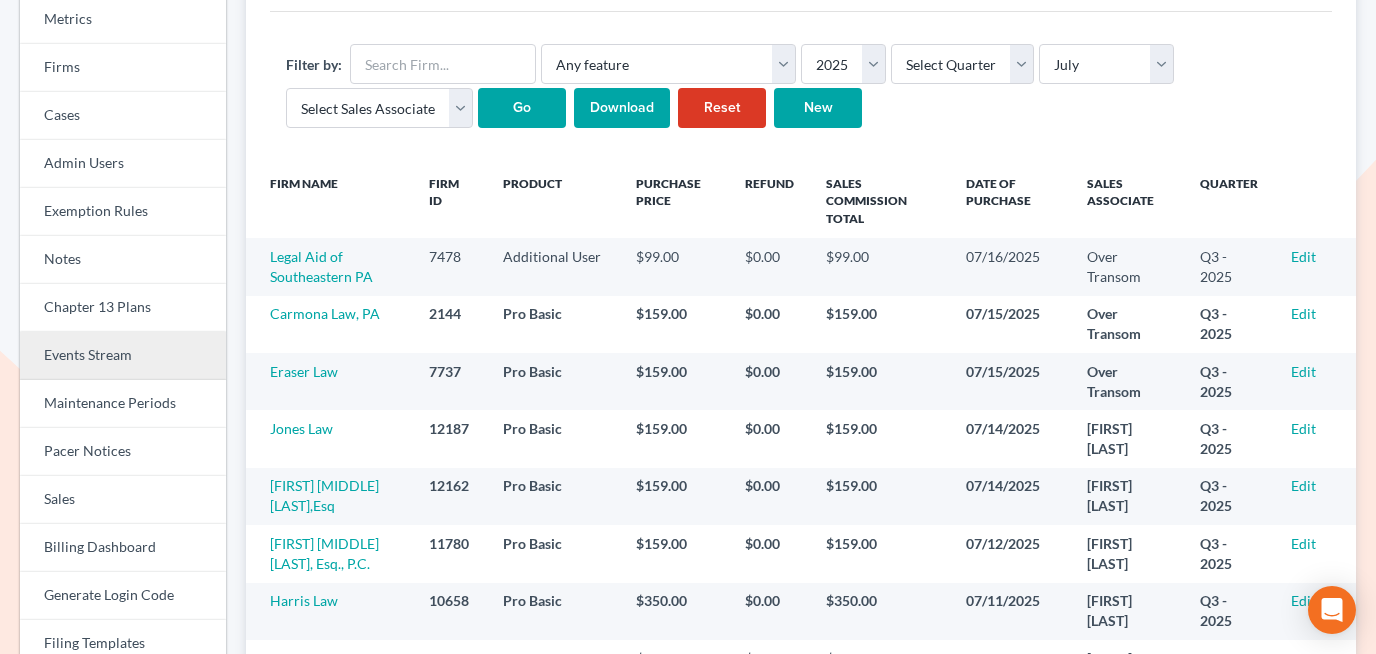 scroll, scrollTop: 179, scrollLeft: 0, axis: vertical 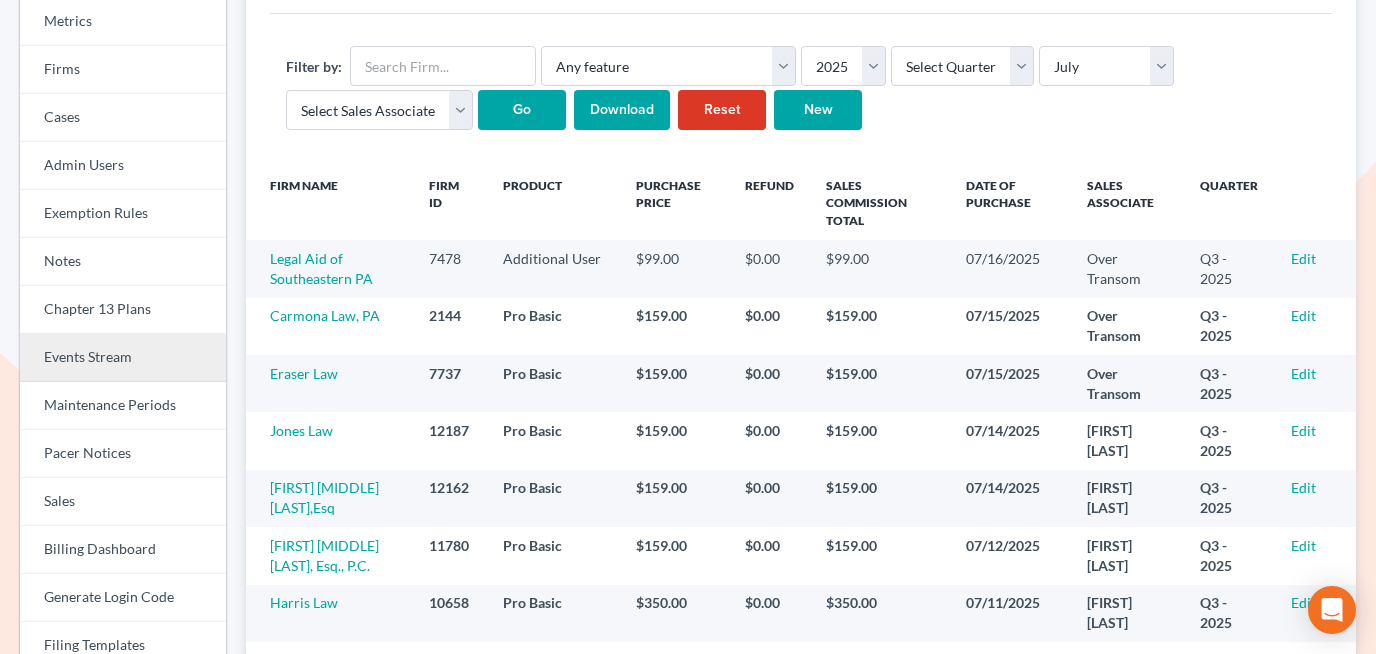 click on "Events Stream" at bounding box center (123, 358) 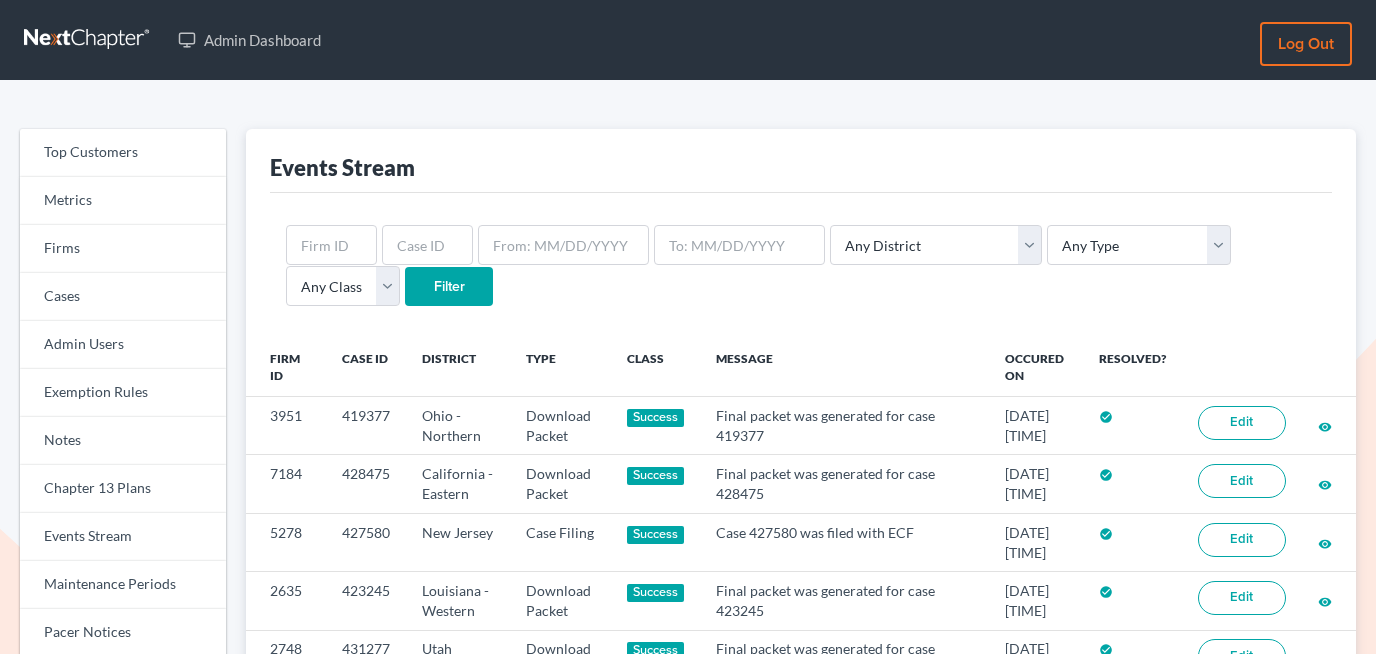 scroll, scrollTop: 0, scrollLeft: 0, axis: both 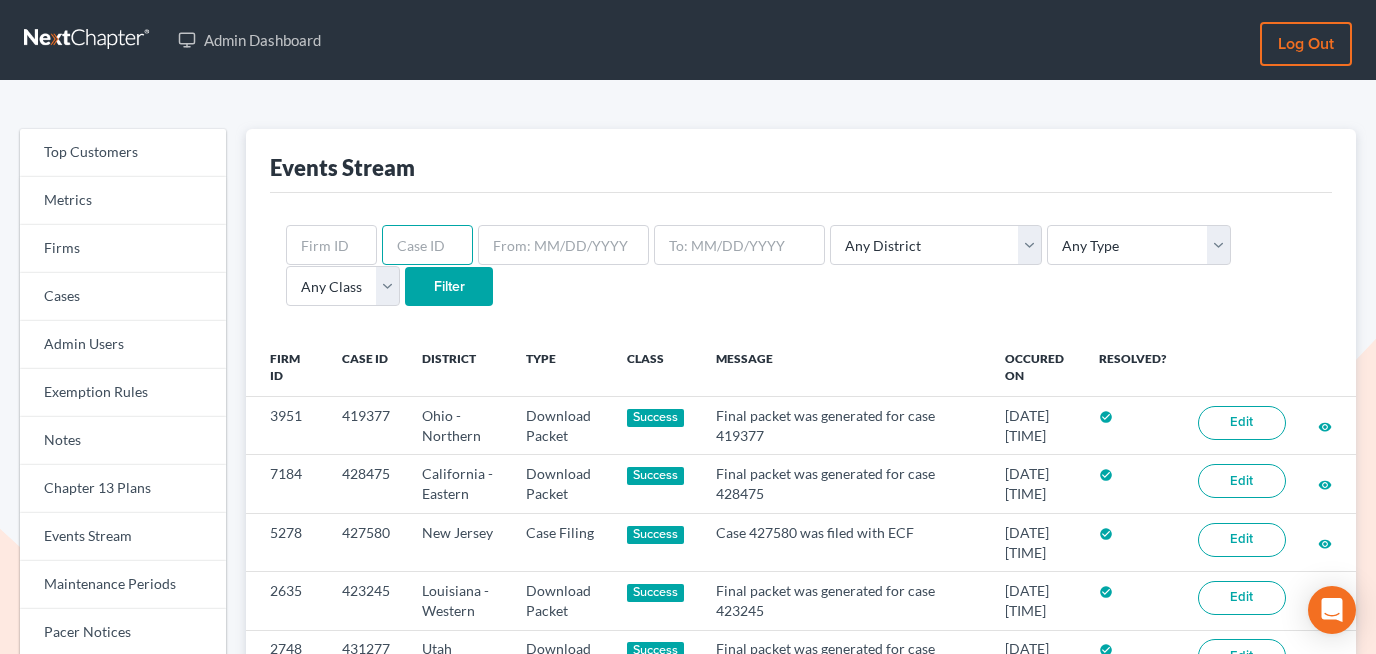 click at bounding box center [427, 245] 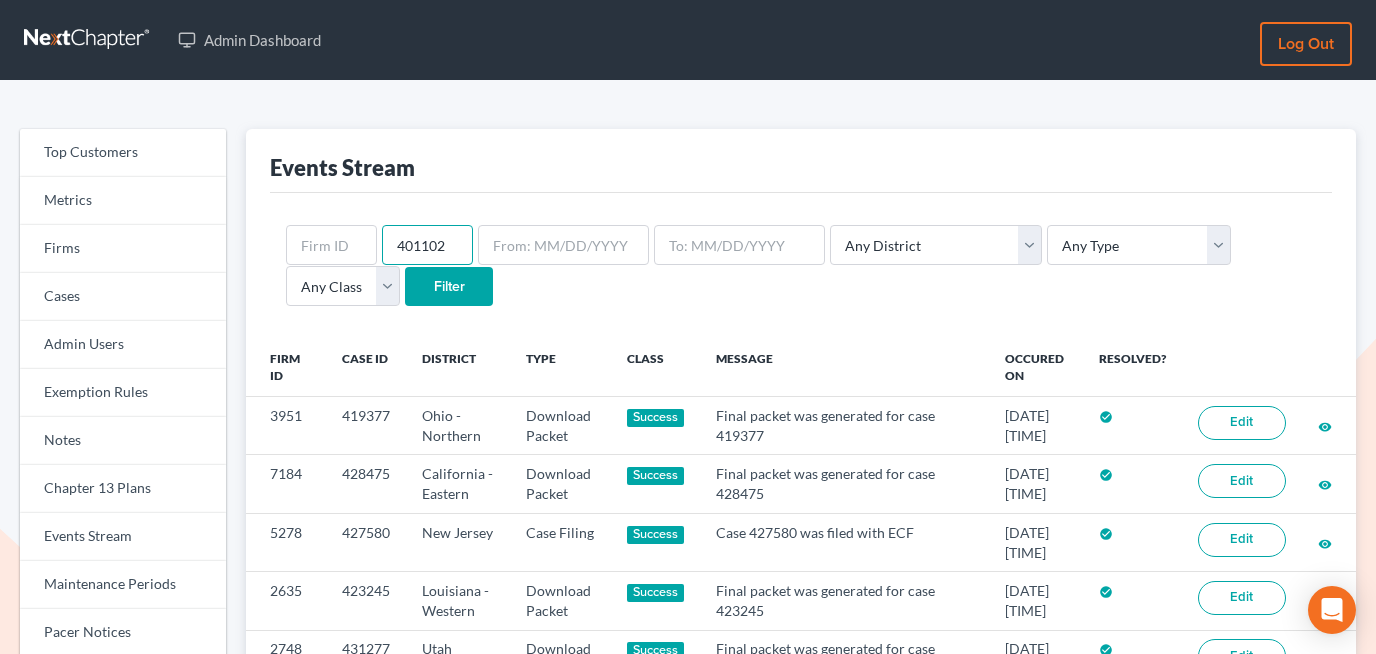 type on "401102" 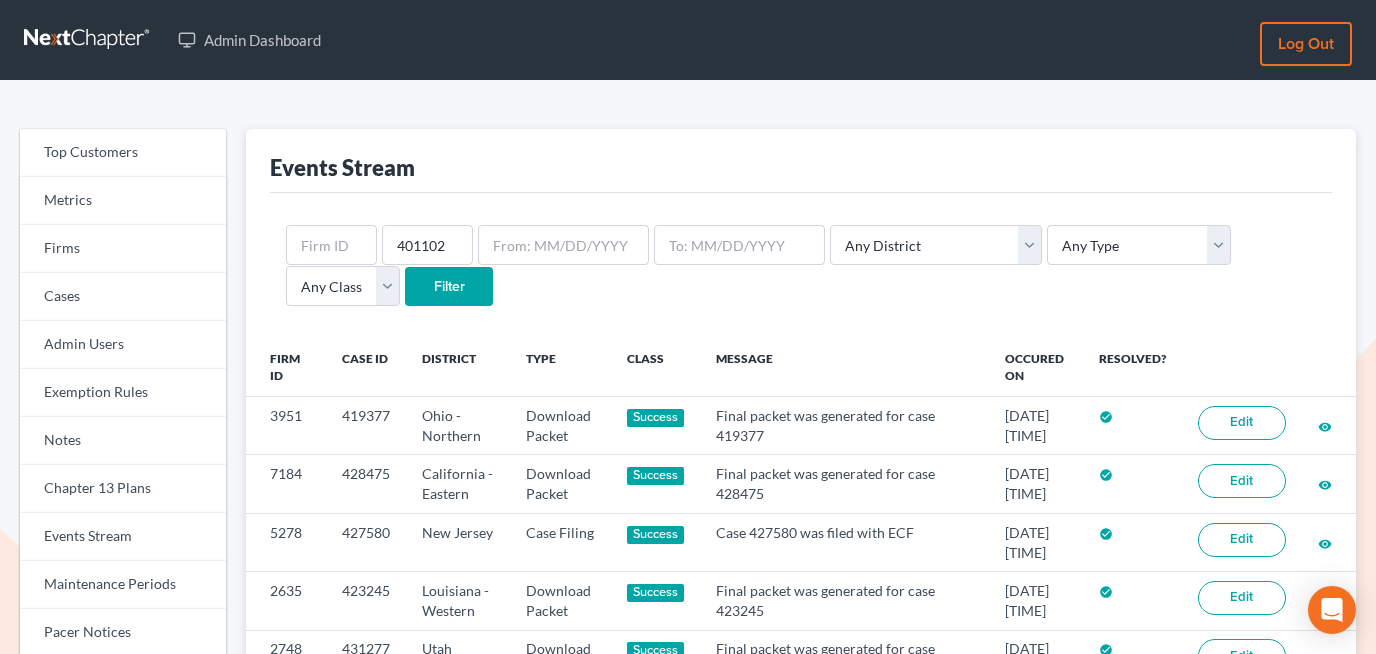 click on "Filter" at bounding box center (449, 287) 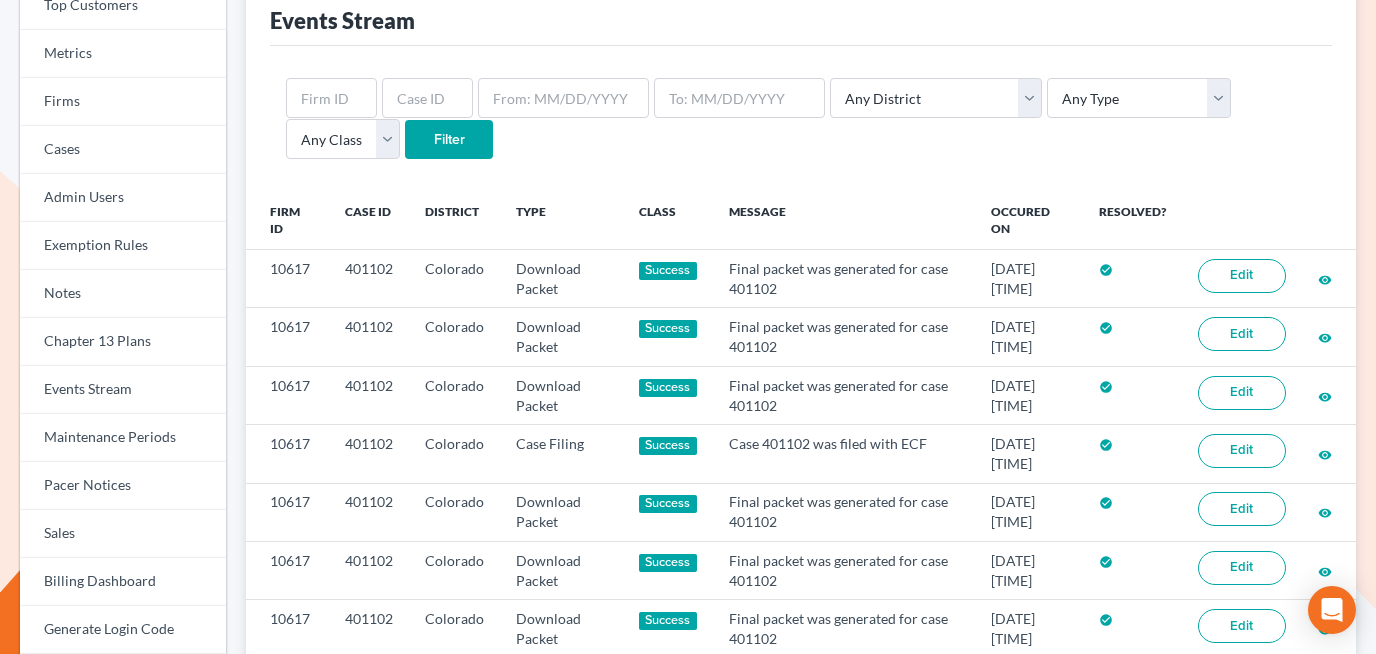 scroll, scrollTop: 171, scrollLeft: 0, axis: vertical 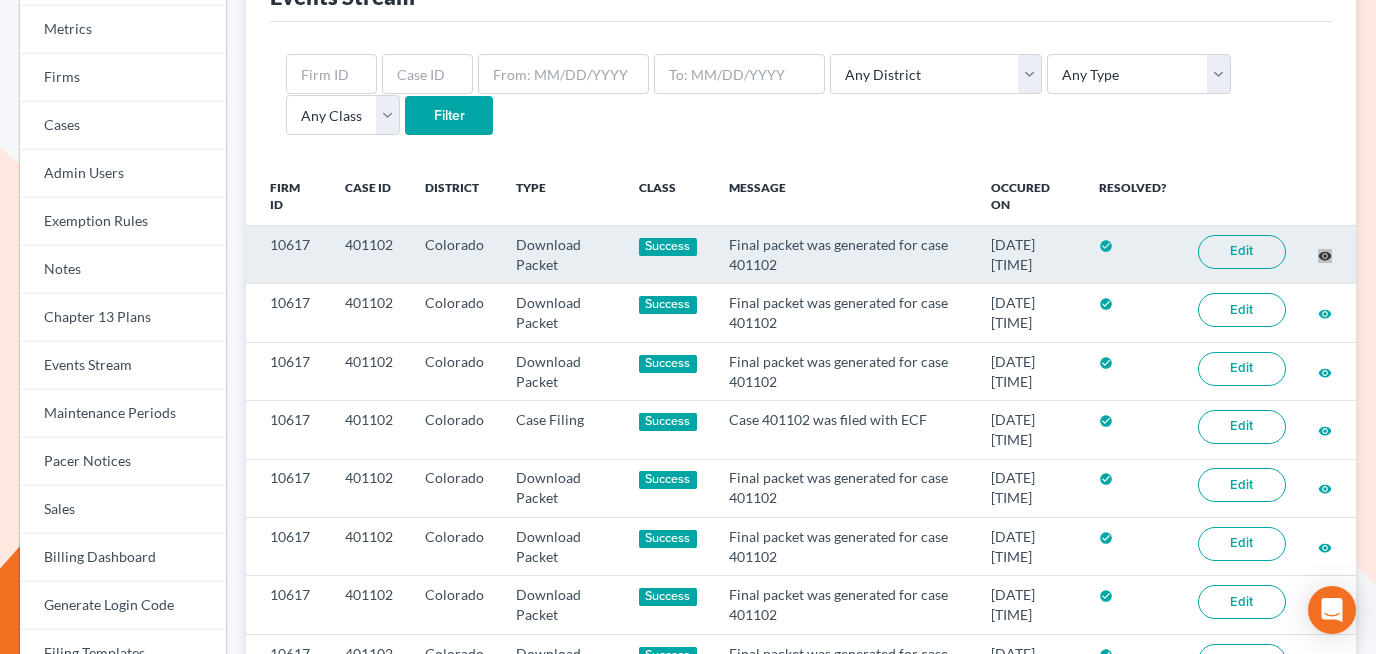 click on "Top Customers Metrics Firms Cases Admin Users Exemption Rules Notes Chapter 13 Plans Events Stream Maintenance Periods Pacer Notices Sales Billing Dashboard Generate Login Code Filing Templates Doc Creator Templates Sali Fields Virtual Paralegal Offers Virtual Paralegal Cases System Settings Mail Templates Downloads Events Stream Any District [STATE]
[STATE]
[STATE]
[STATE]
[STATE]
[STATE]
[STATE]
[STATE]
[STATE]
[STATE]
[STATE]
[STATE]
[STATE]
[STATE]
[STATE]
[STATE]
[STATE]
[STATE]
[STATE]
[STATE]
[STATE]
[STATE]
[STATE]
[STATE]
[STATE]
[STATE]
[STATE]
[STATE]
[STATE]
[STATE]
[STATE]
[STATE]
[STATE]
[STATE]
[STATE]
[STATE]
[STATE]
[STATE]
[STATE]
[STATE]
[STATE]
[STATE]
[STATE]
[STATE]
[STATE]" at bounding box center [688, 494] 